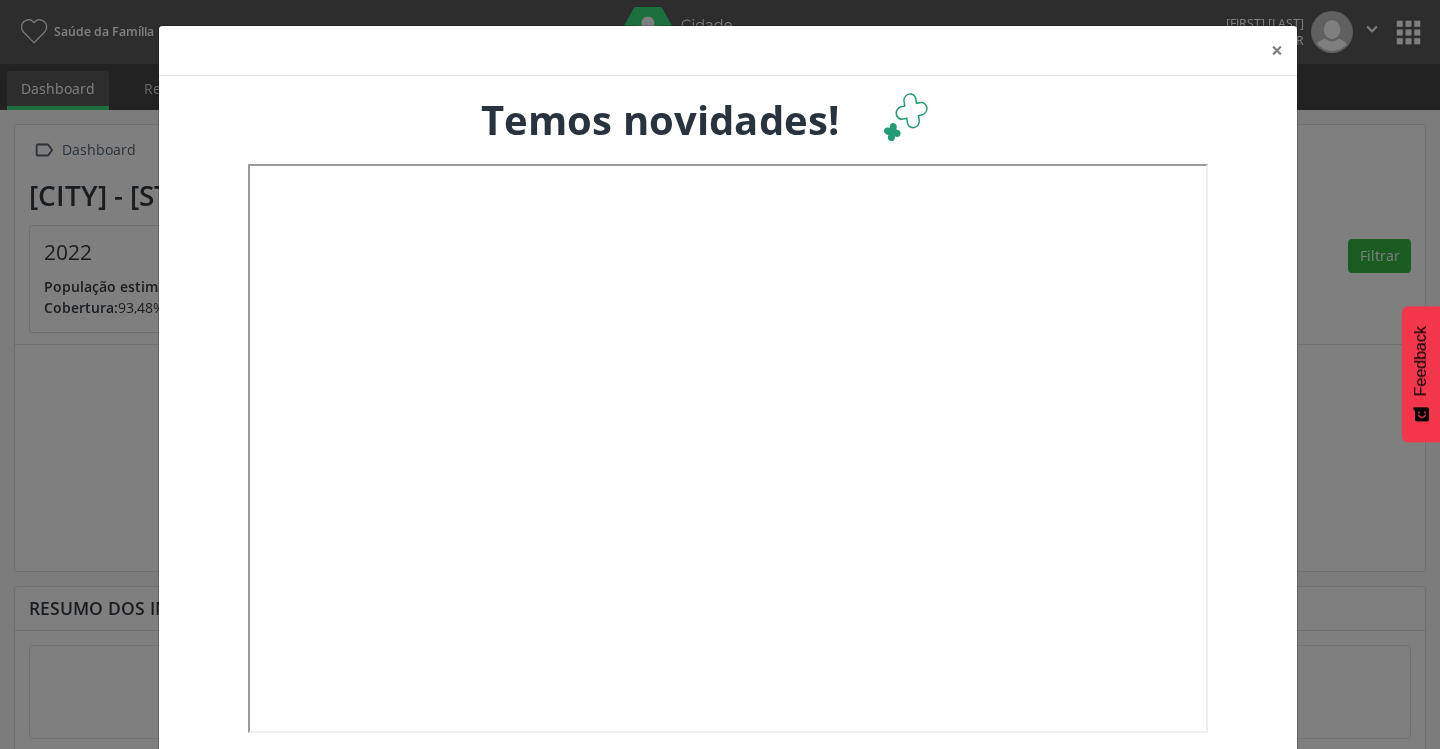 scroll, scrollTop: 0, scrollLeft: 0, axis: both 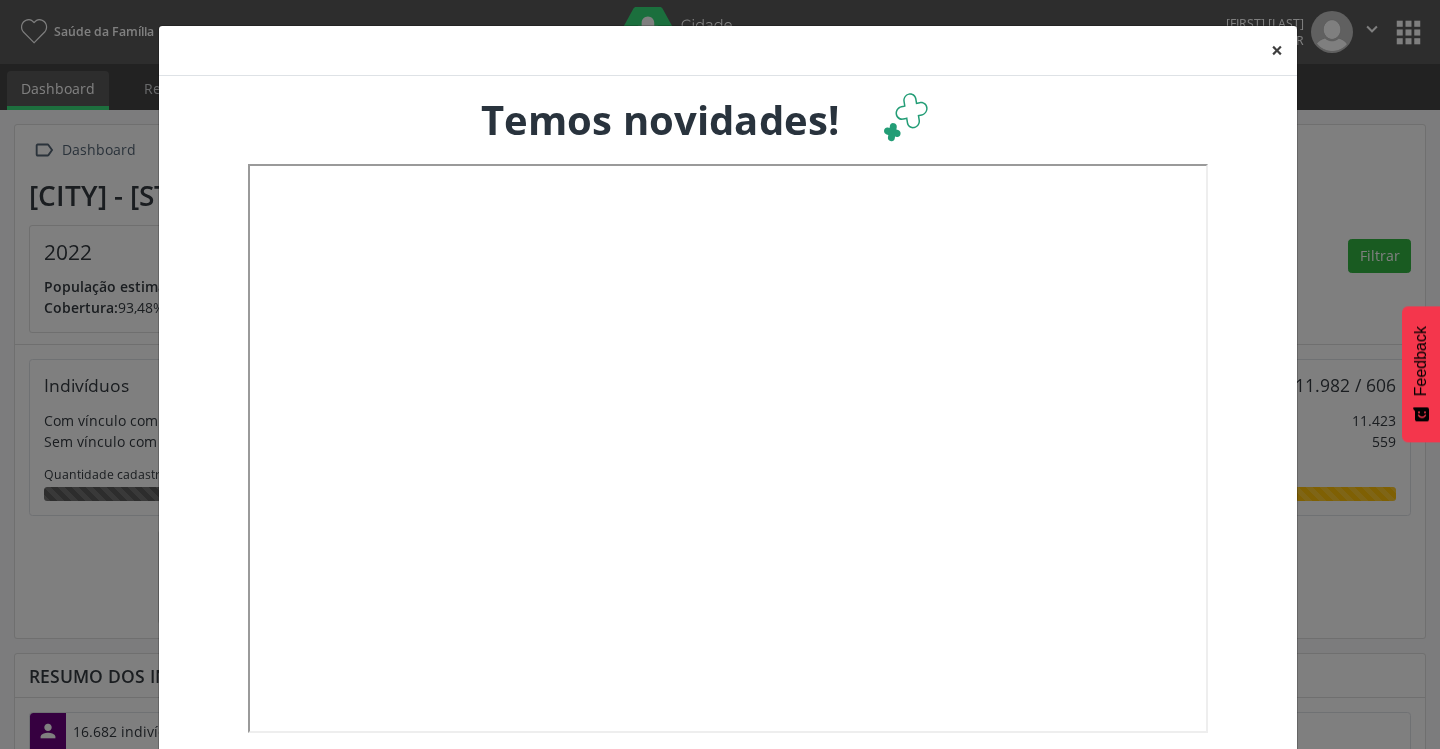 click on "×" at bounding box center [1277, 50] 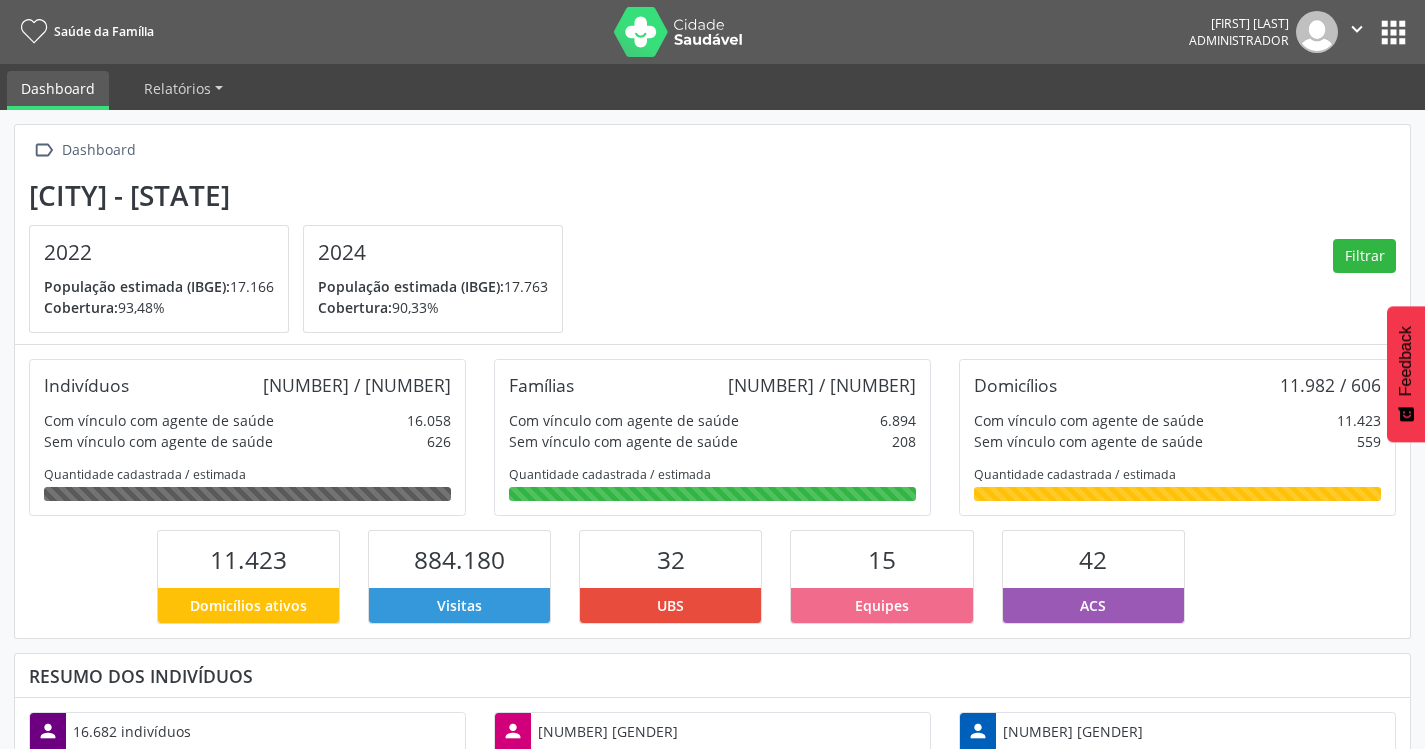 scroll, scrollTop: 332, scrollLeft: 465, axis: both 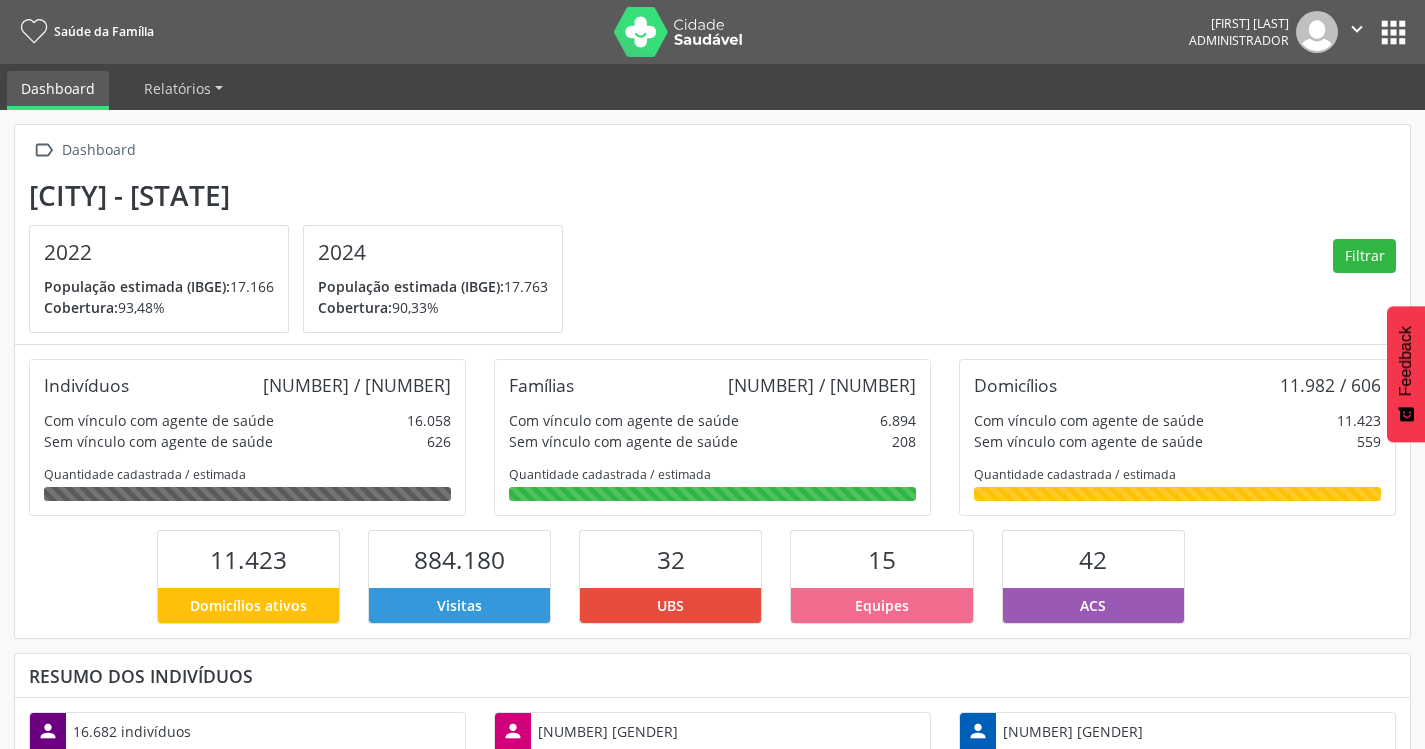click on "apps" at bounding box center [1393, 32] 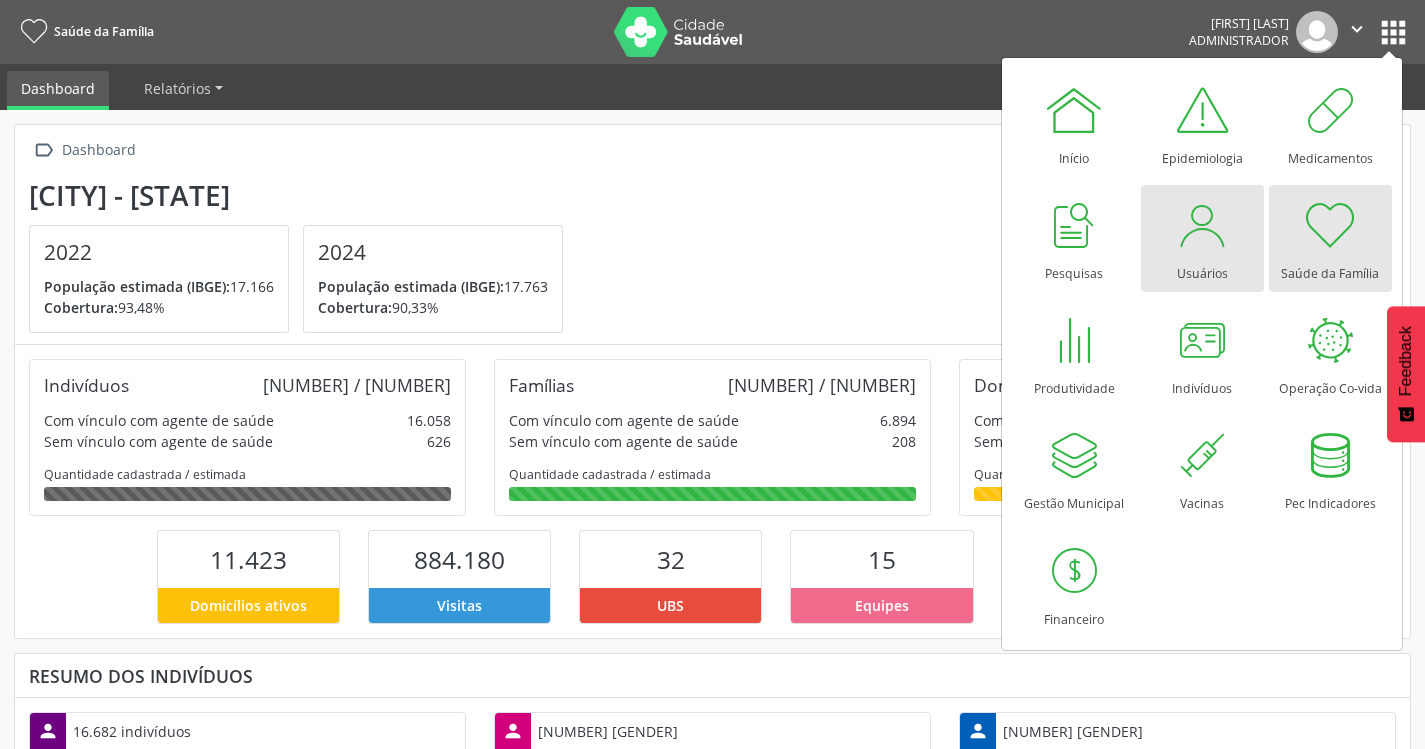 click on "Usuários" at bounding box center [1202, 268] 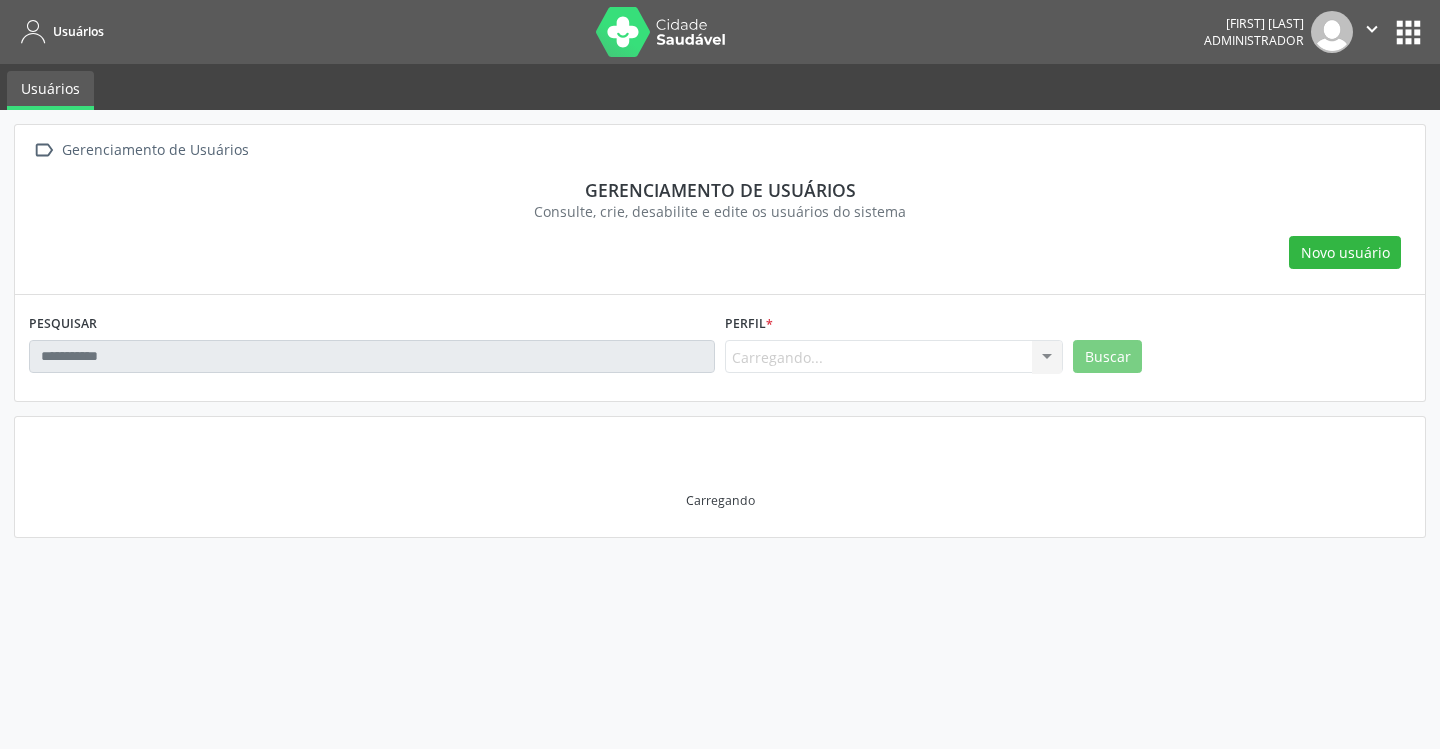 scroll, scrollTop: 0, scrollLeft: 0, axis: both 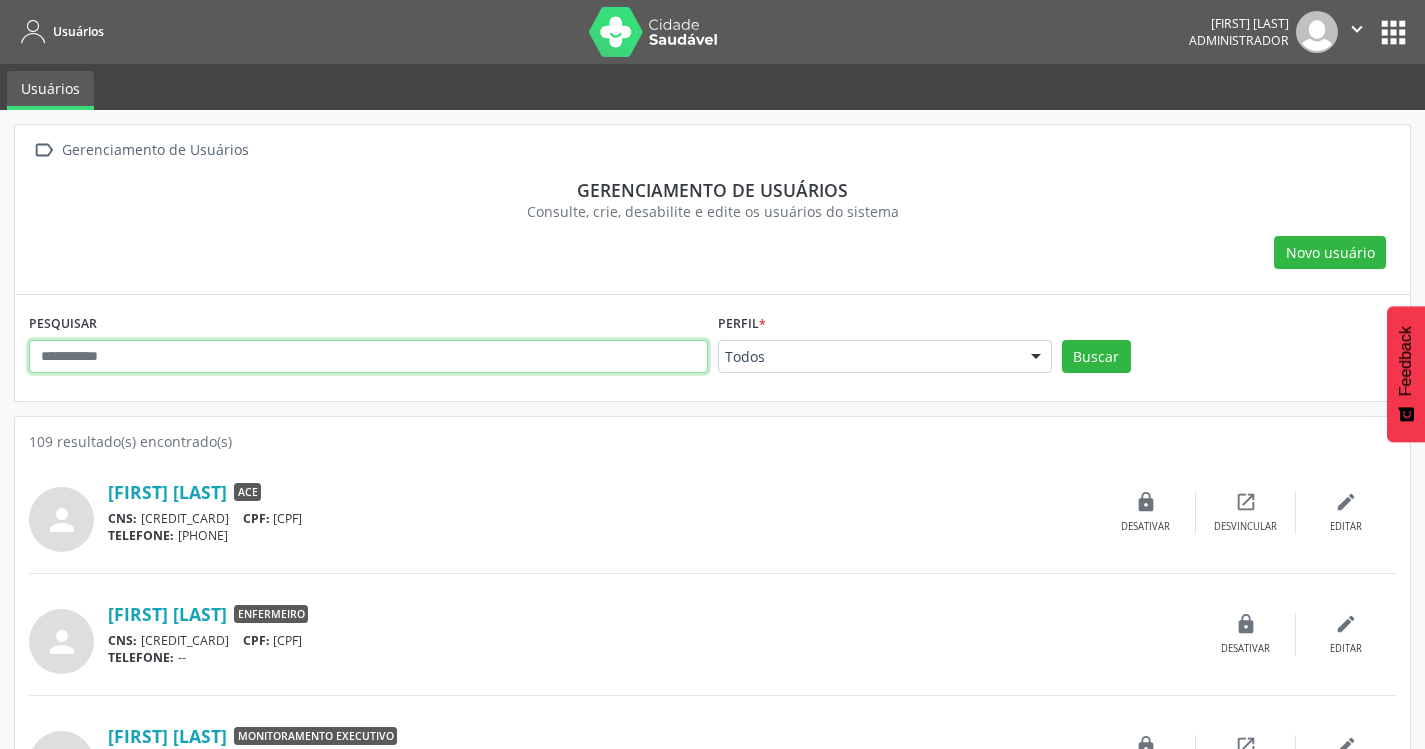 click at bounding box center [368, 357] 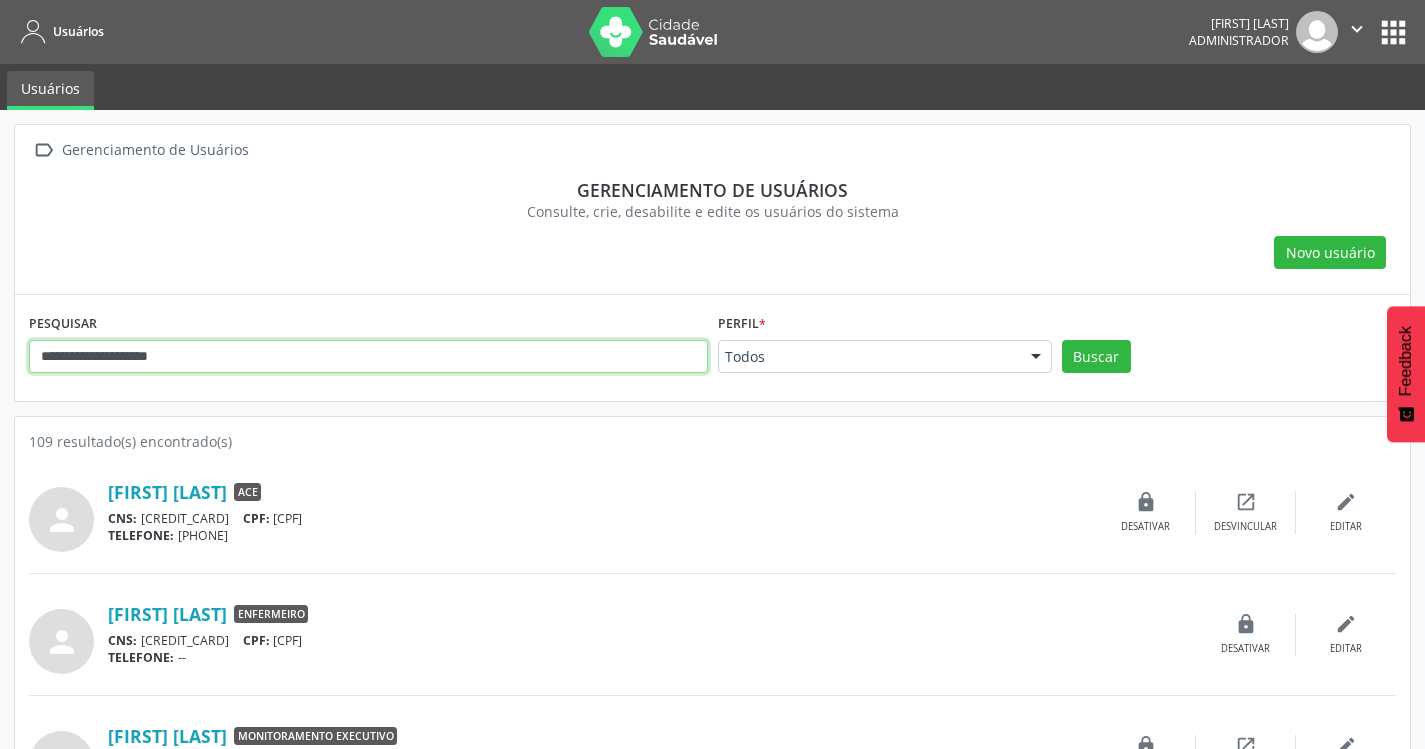 type on "**********" 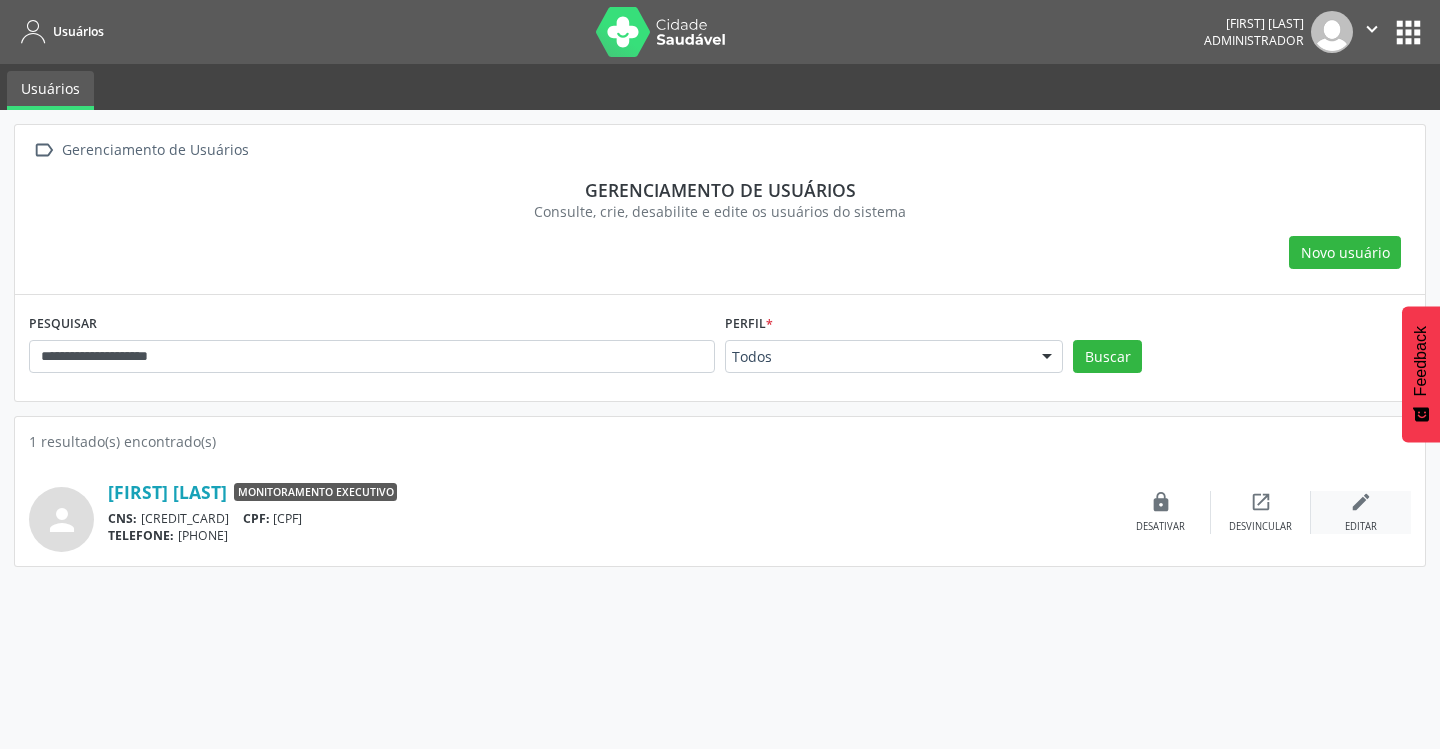 click on "edit
Editar" at bounding box center (1361, 512) 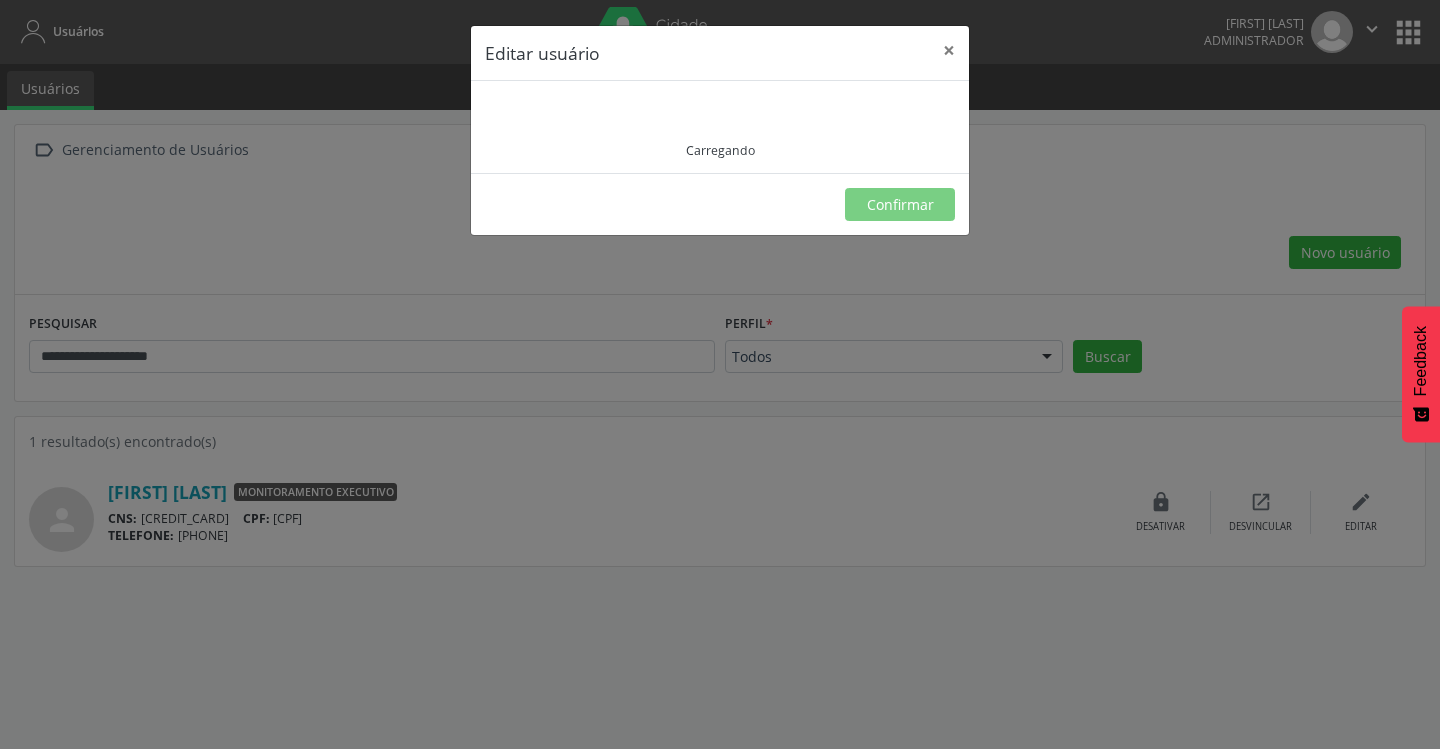 type on "**********" 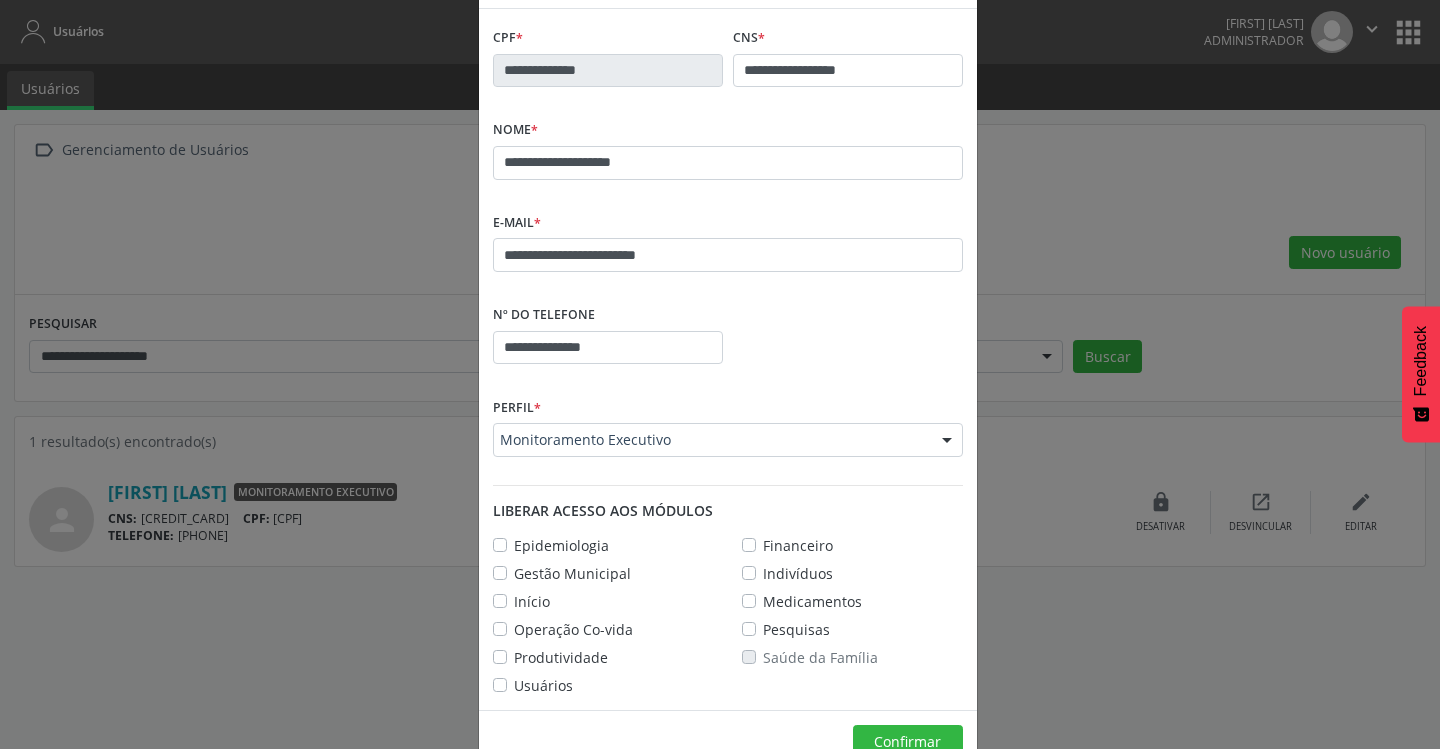 scroll, scrollTop: 121, scrollLeft: 0, axis: vertical 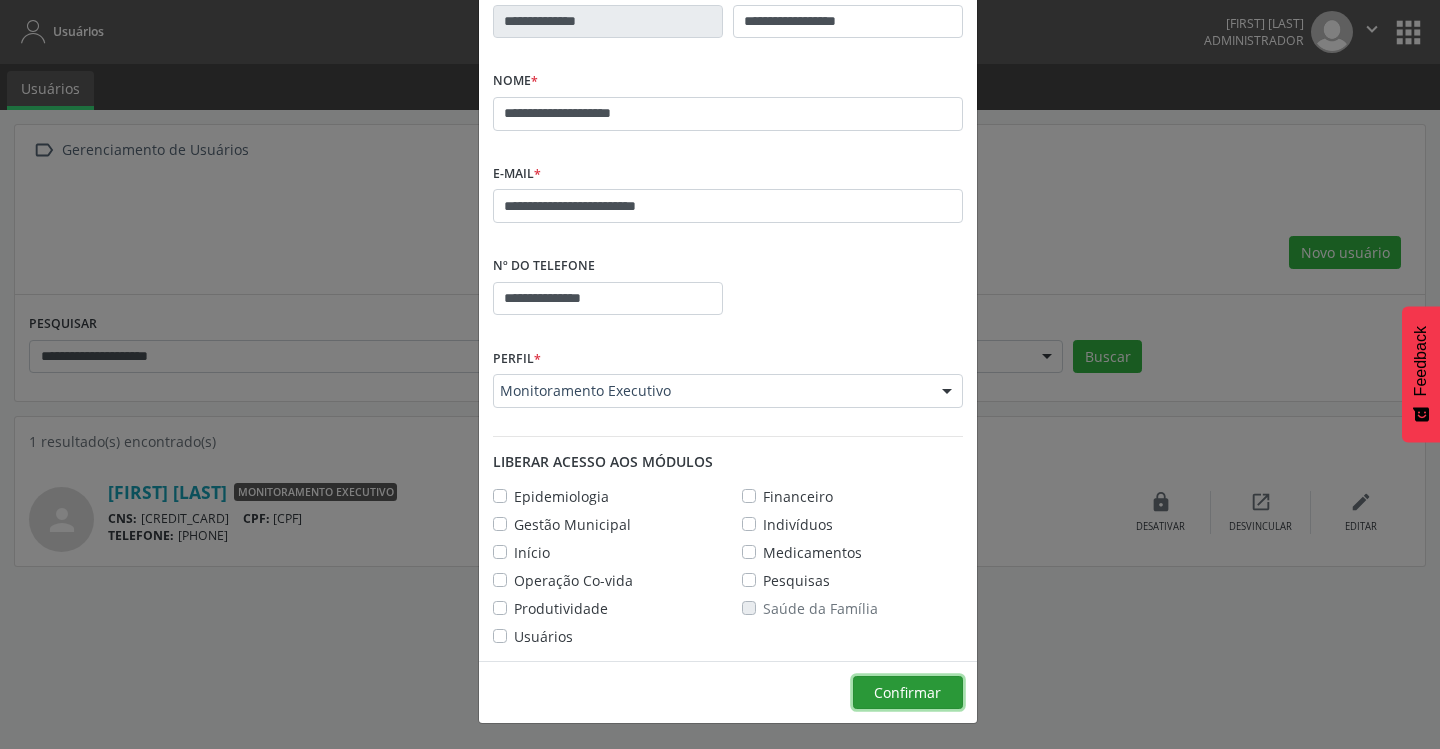 click on "Confirmar" at bounding box center (908, 693) 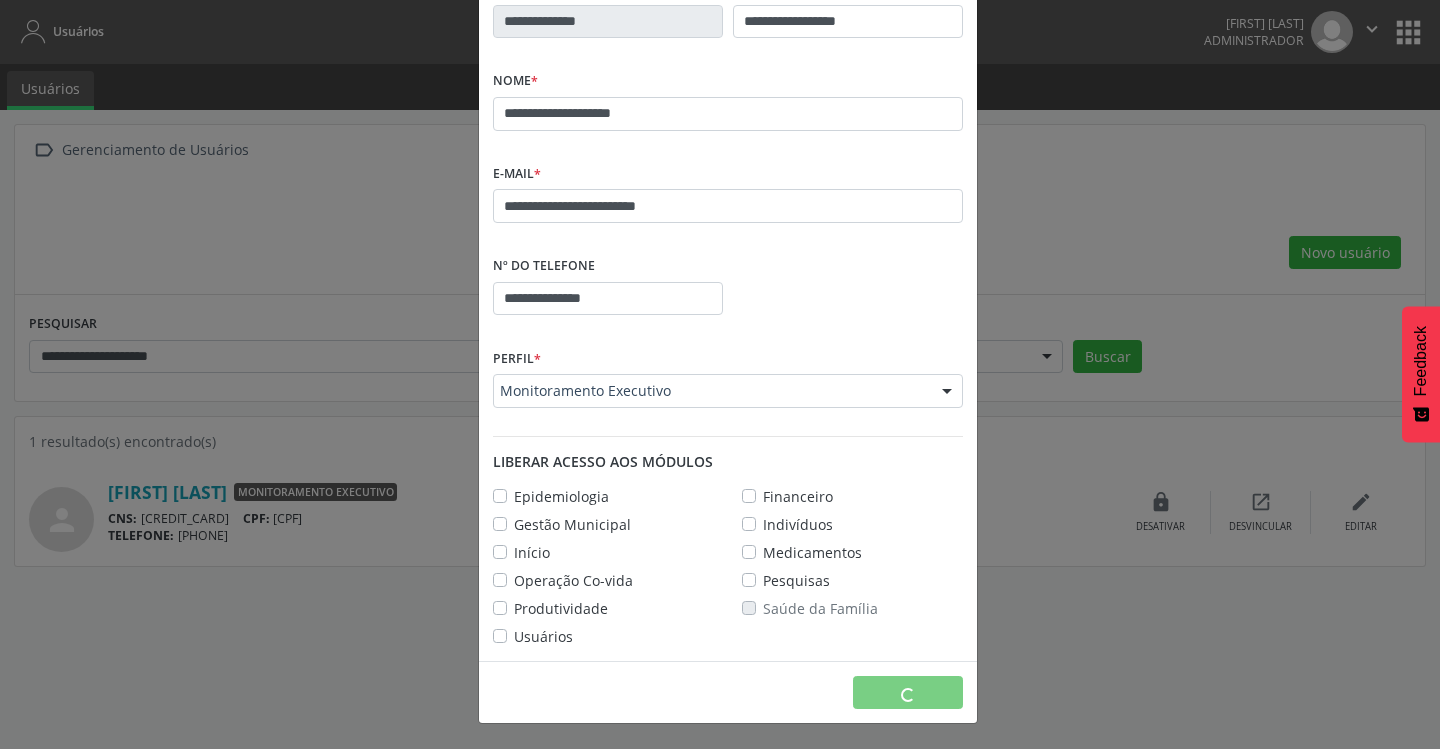 type 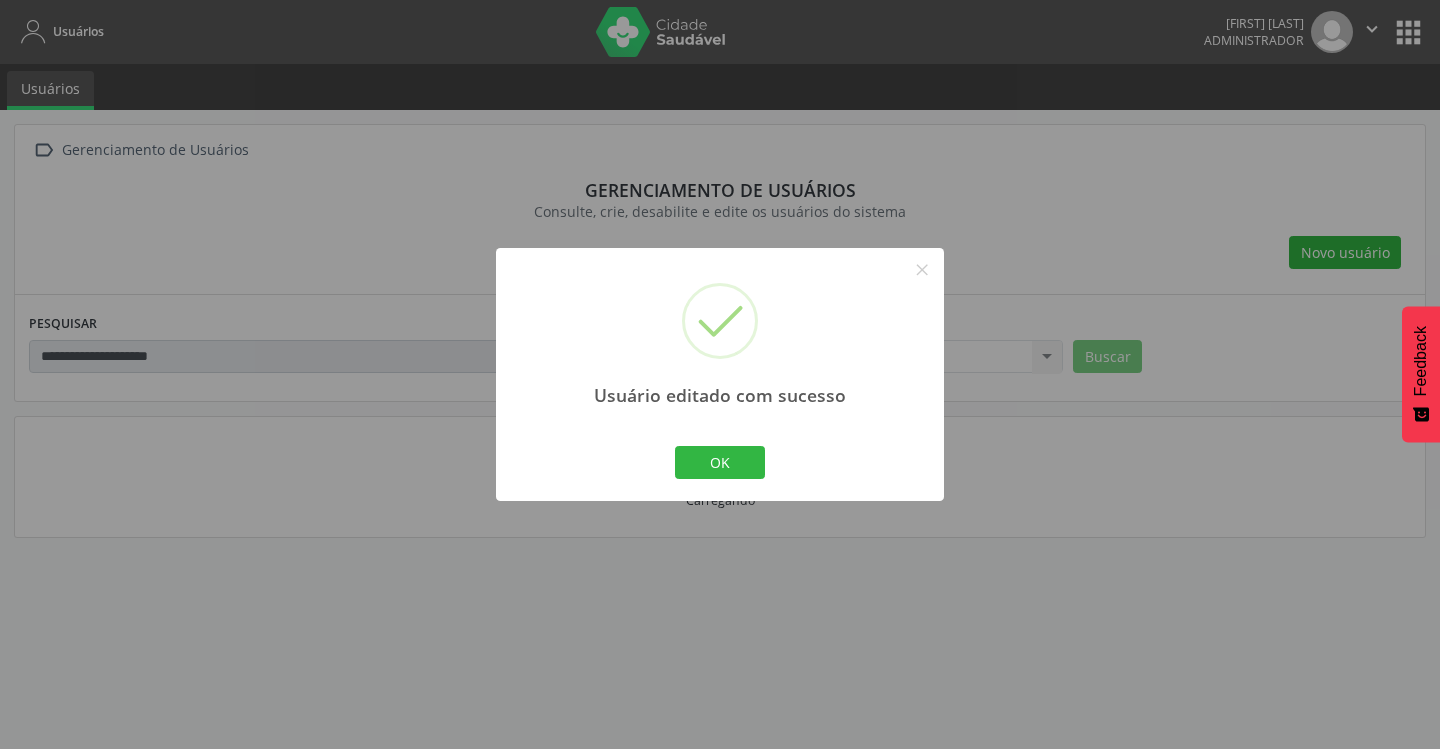 scroll, scrollTop: 17, scrollLeft: 0, axis: vertical 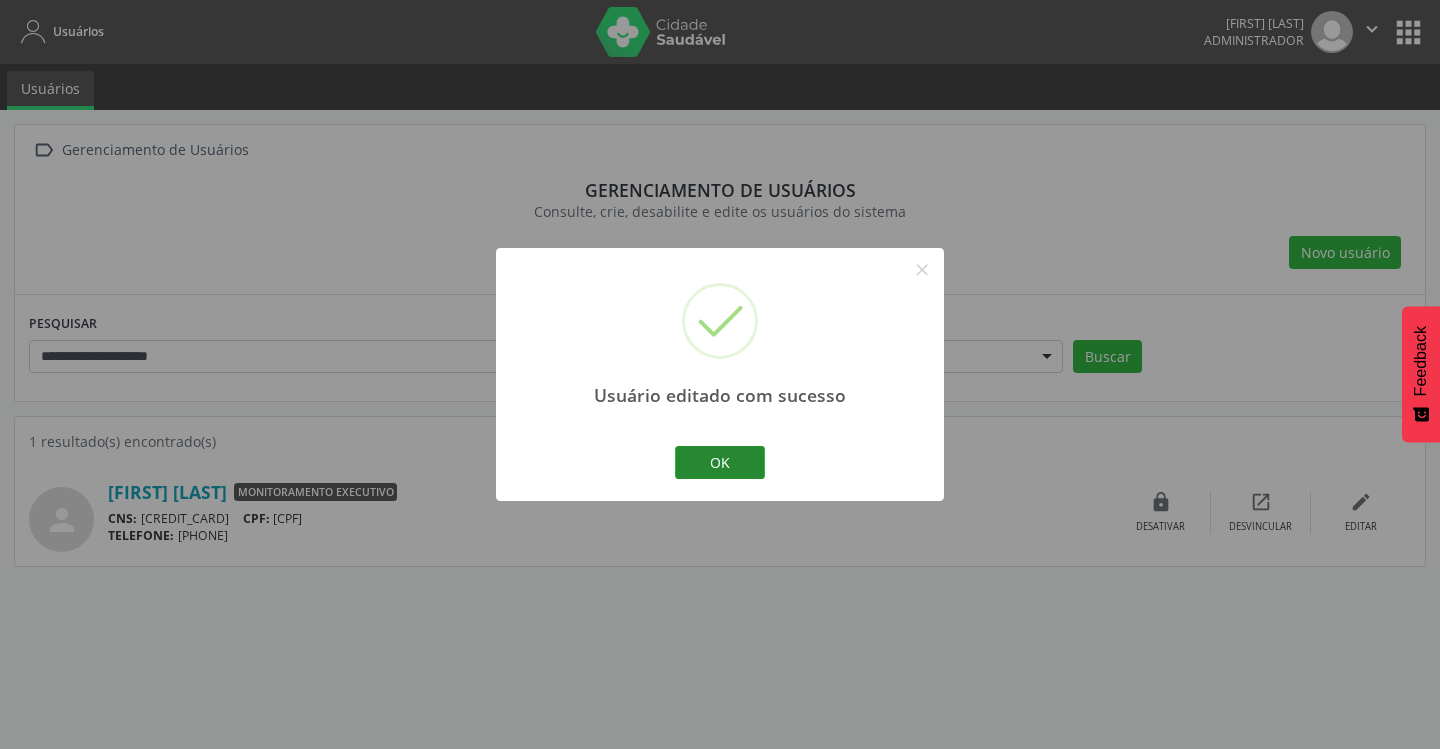 drag, startPoint x: 687, startPoint y: 474, endPoint x: 194, endPoint y: 377, distance: 502.452 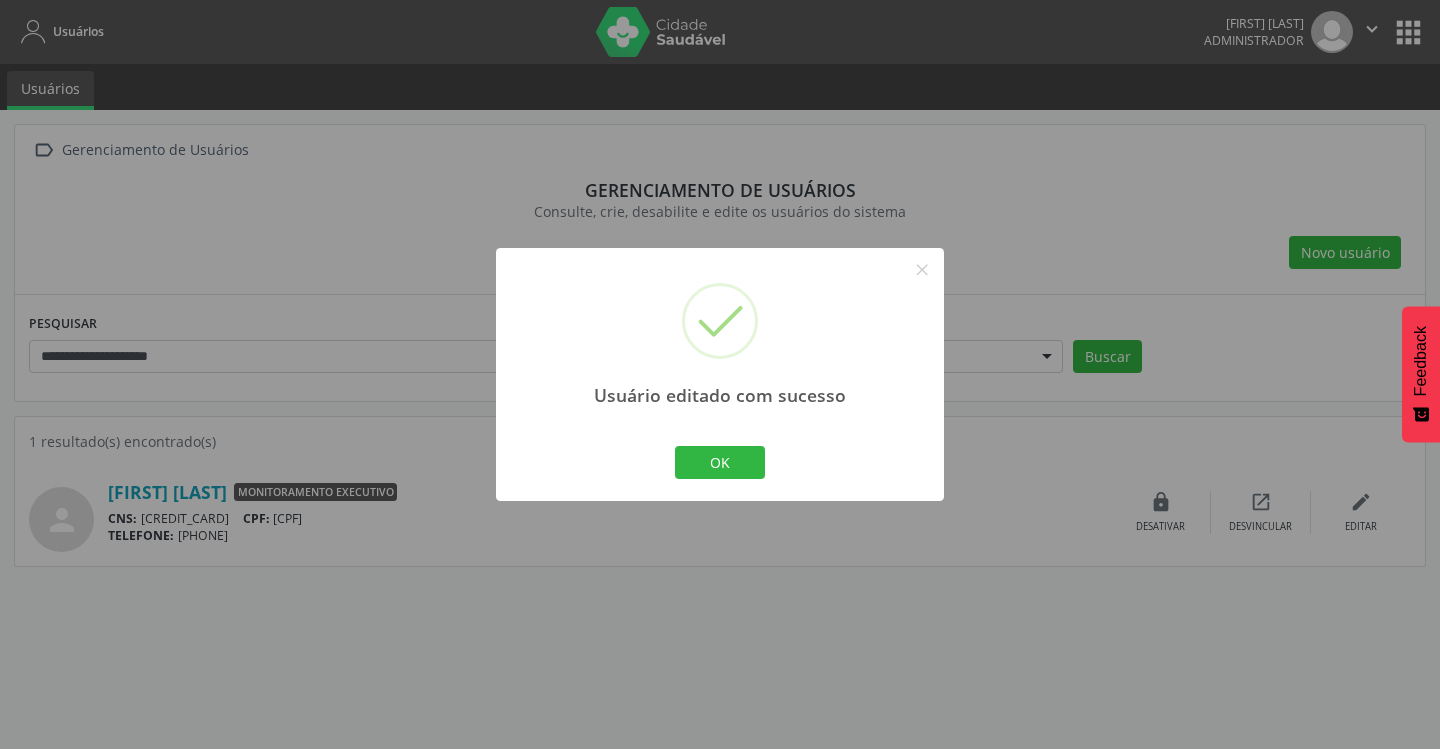 click on "OK" at bounding box center (720, 463) 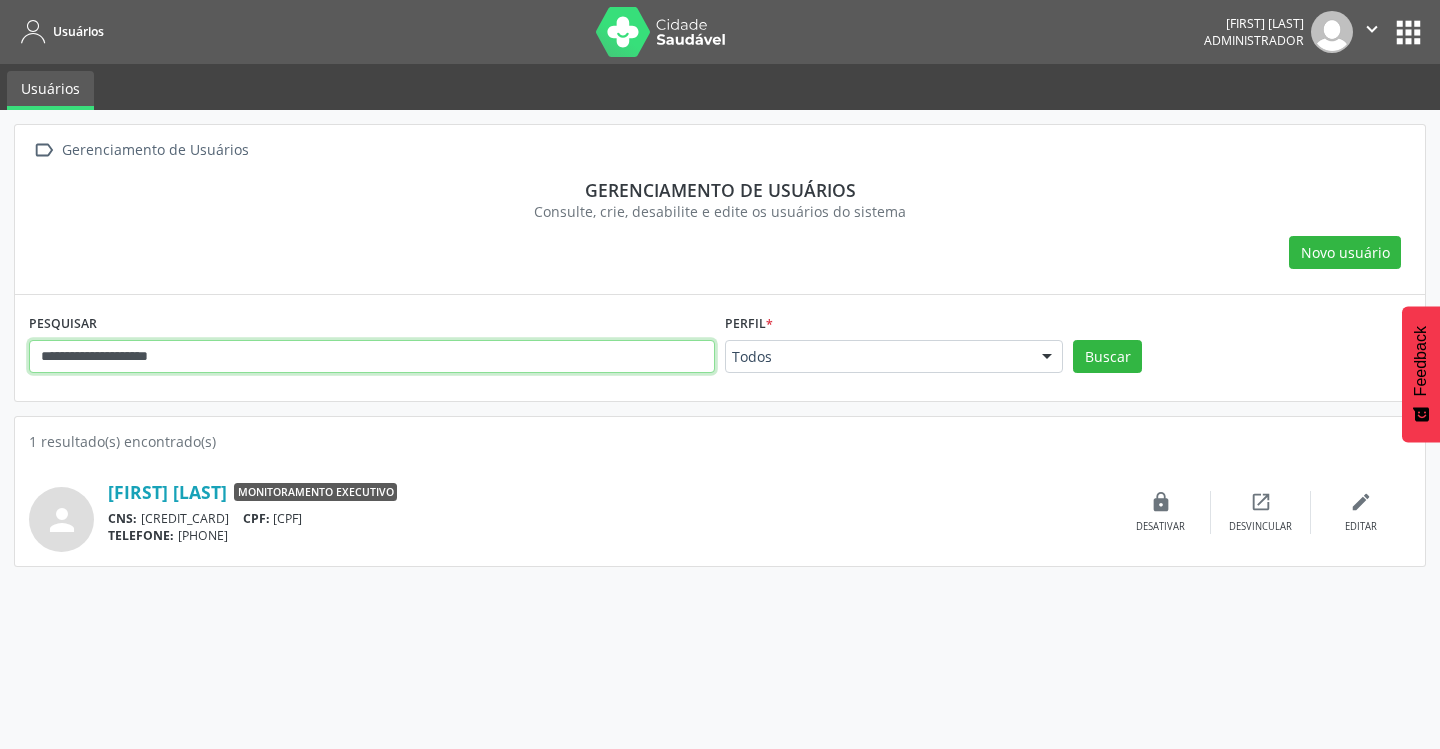 drag, startPoint x: 163, startPoint y: 357, endPoint x: -327, endPoint y: 324, distance: 491.10995 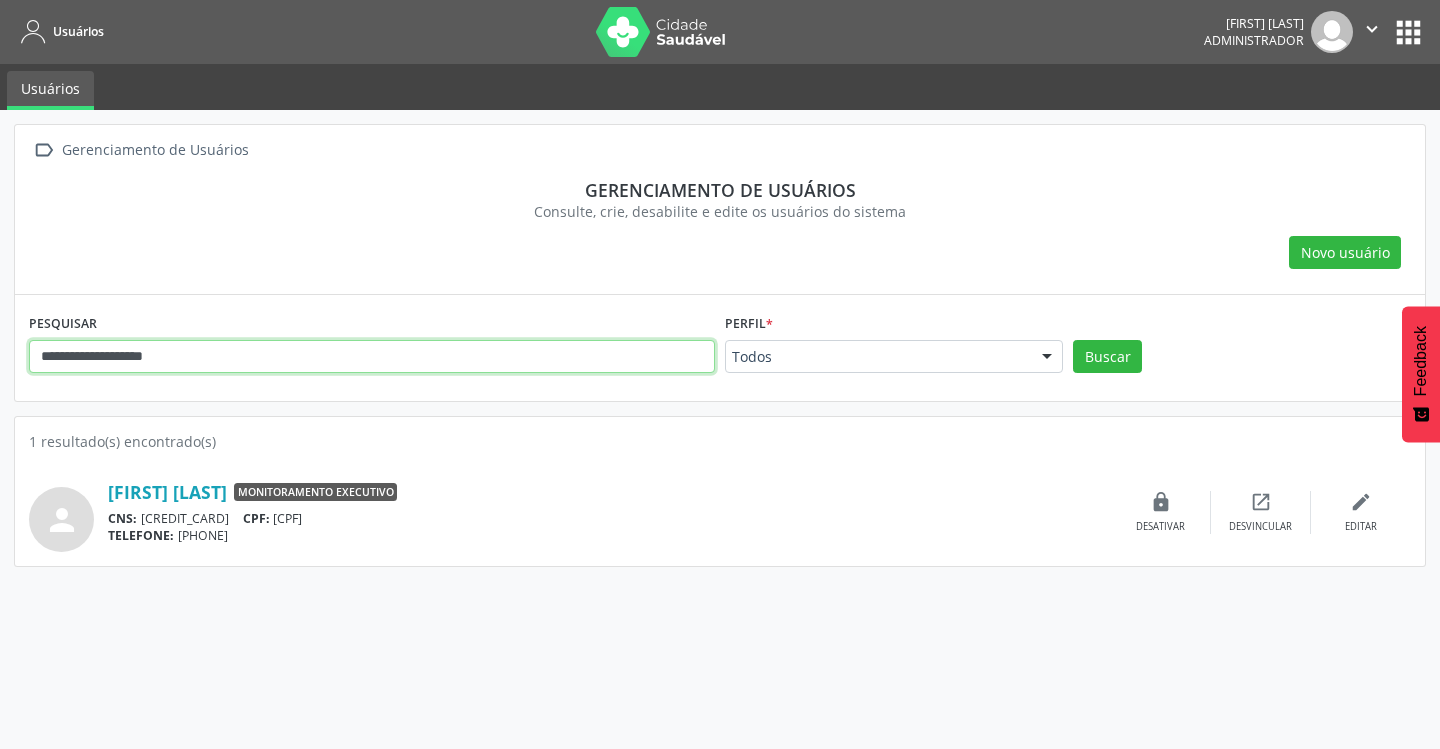 type on "**********" 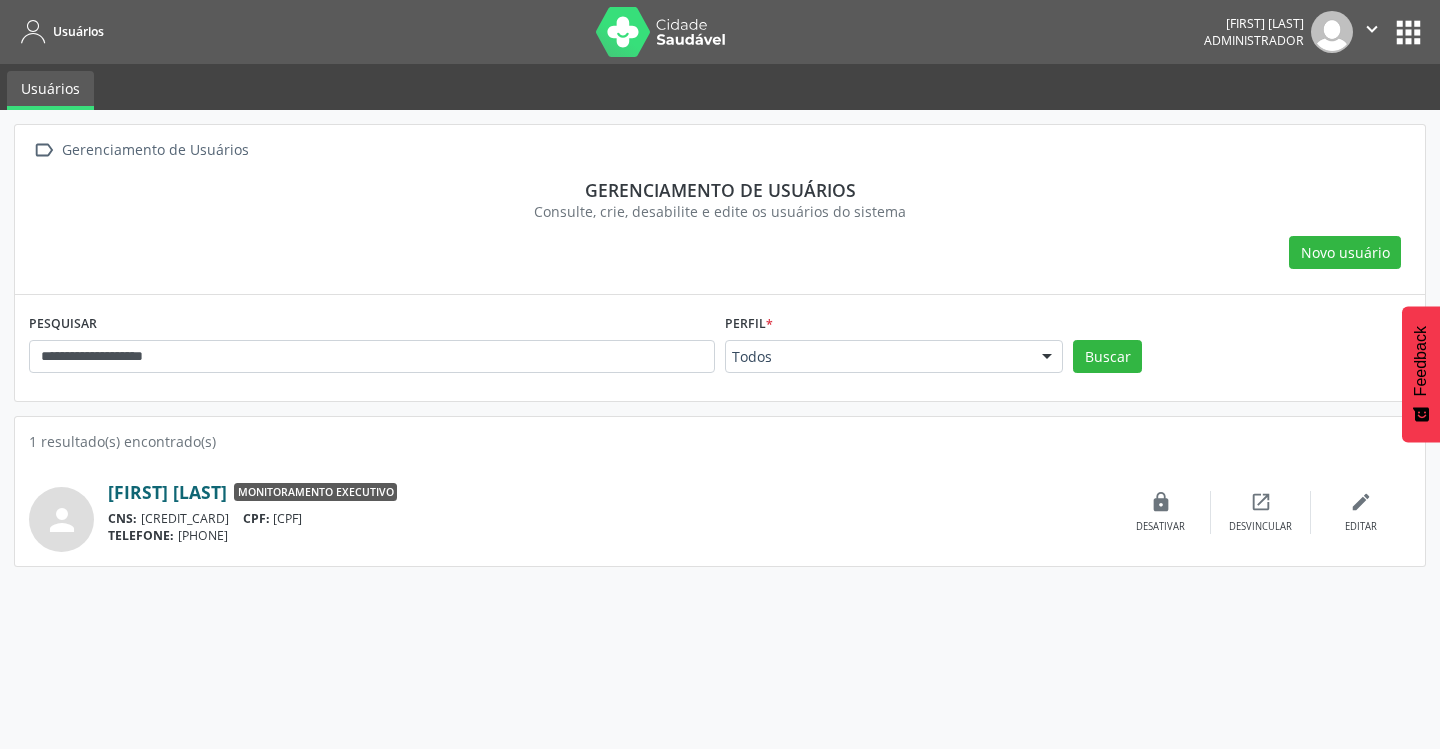 click on "[FIRST] [LAST]" at bounding box center (167, 492) 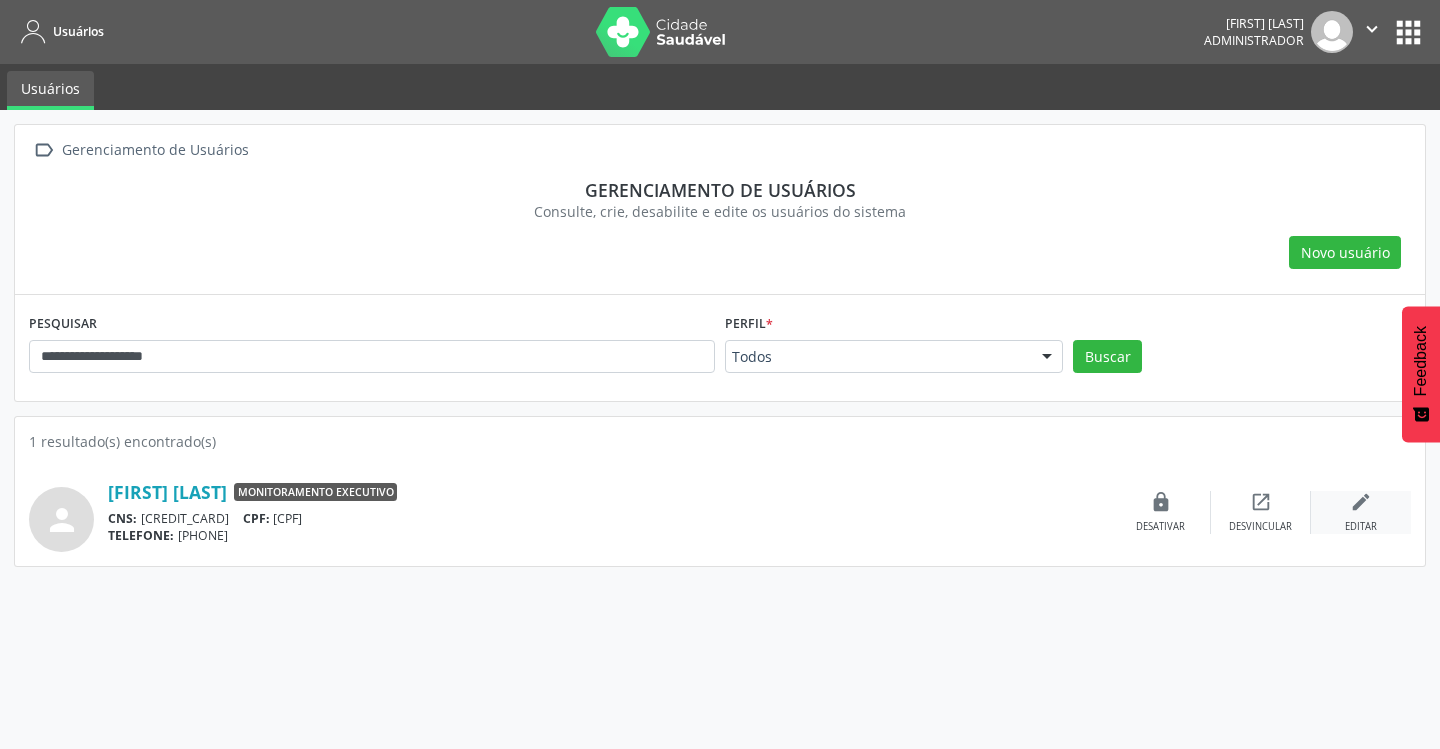 click on "edit
Editar" at bounding box center [1361, 512] 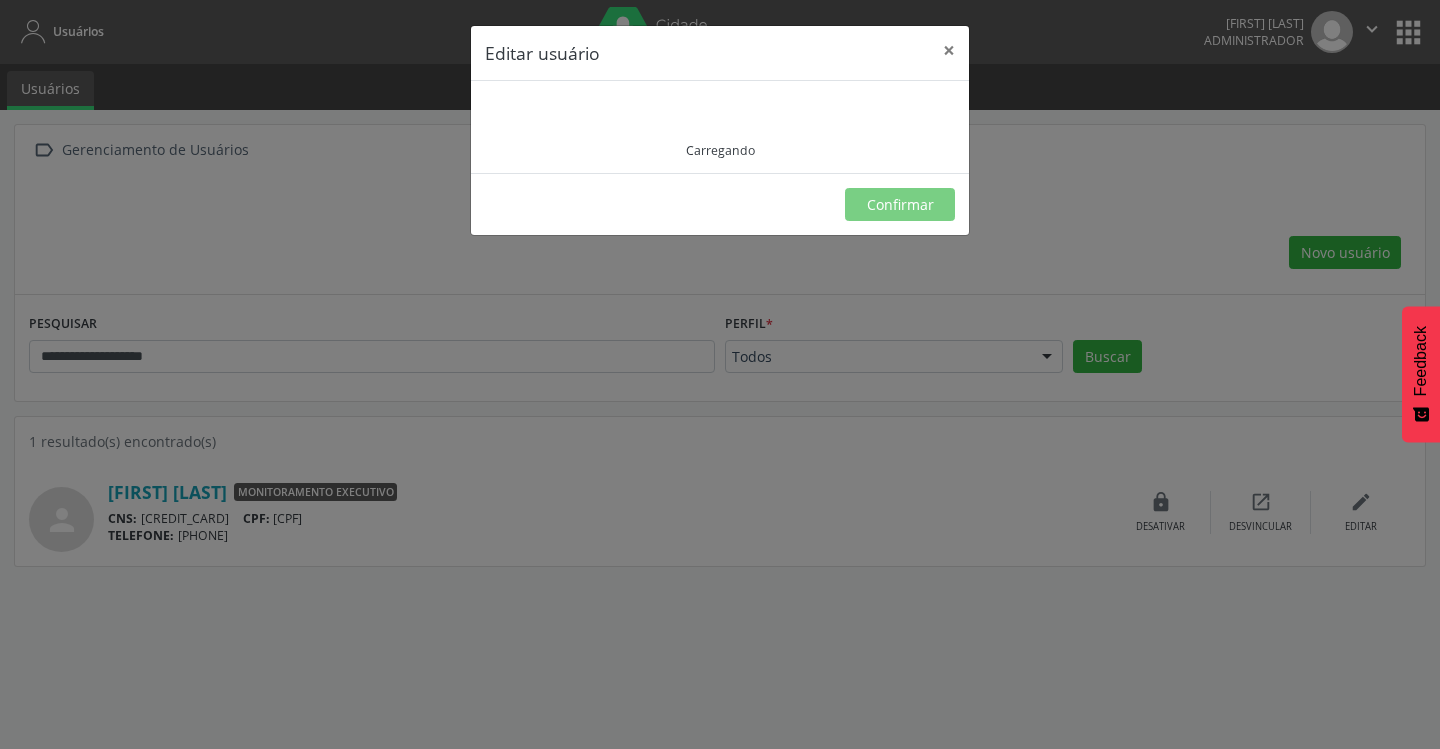 type on "**********" 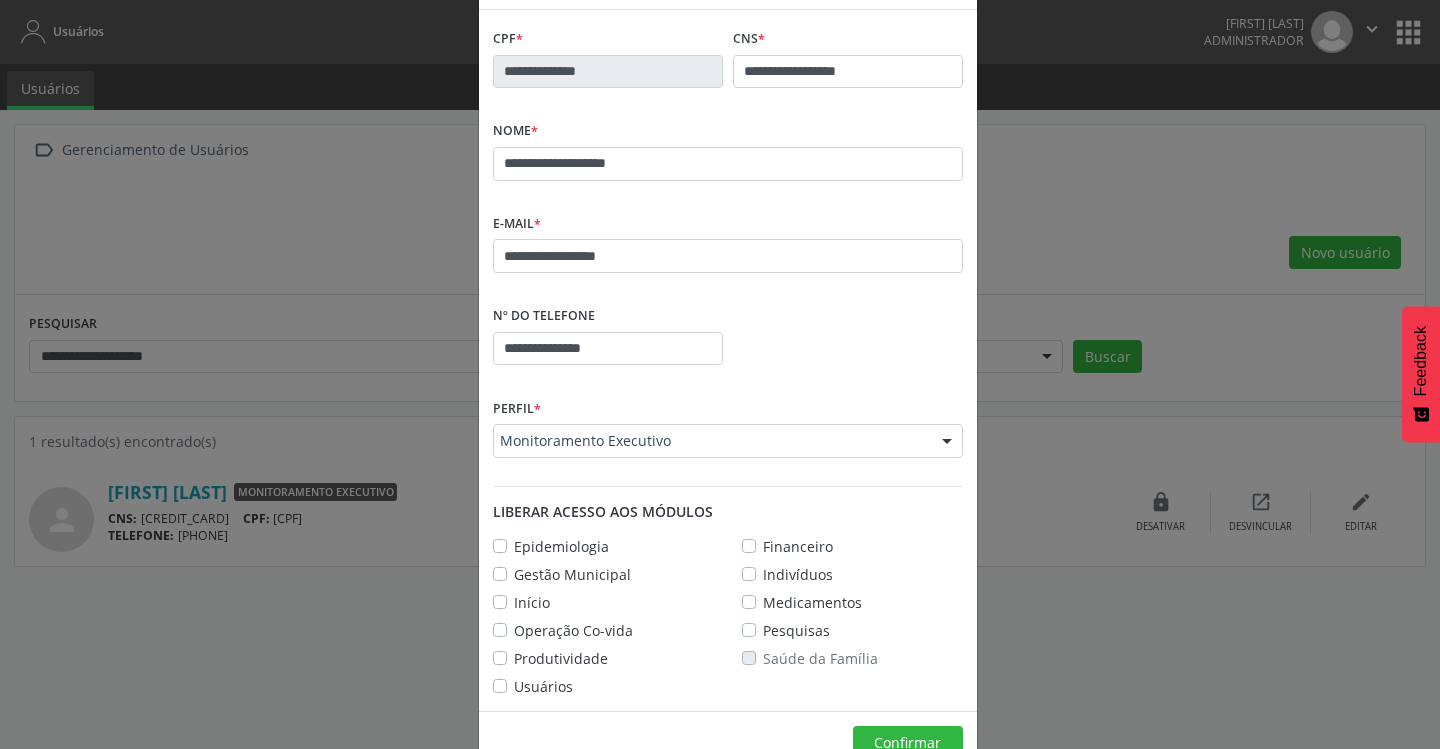 scroll, scrollTop: 121, scrollLeft: 0, axis: vertical 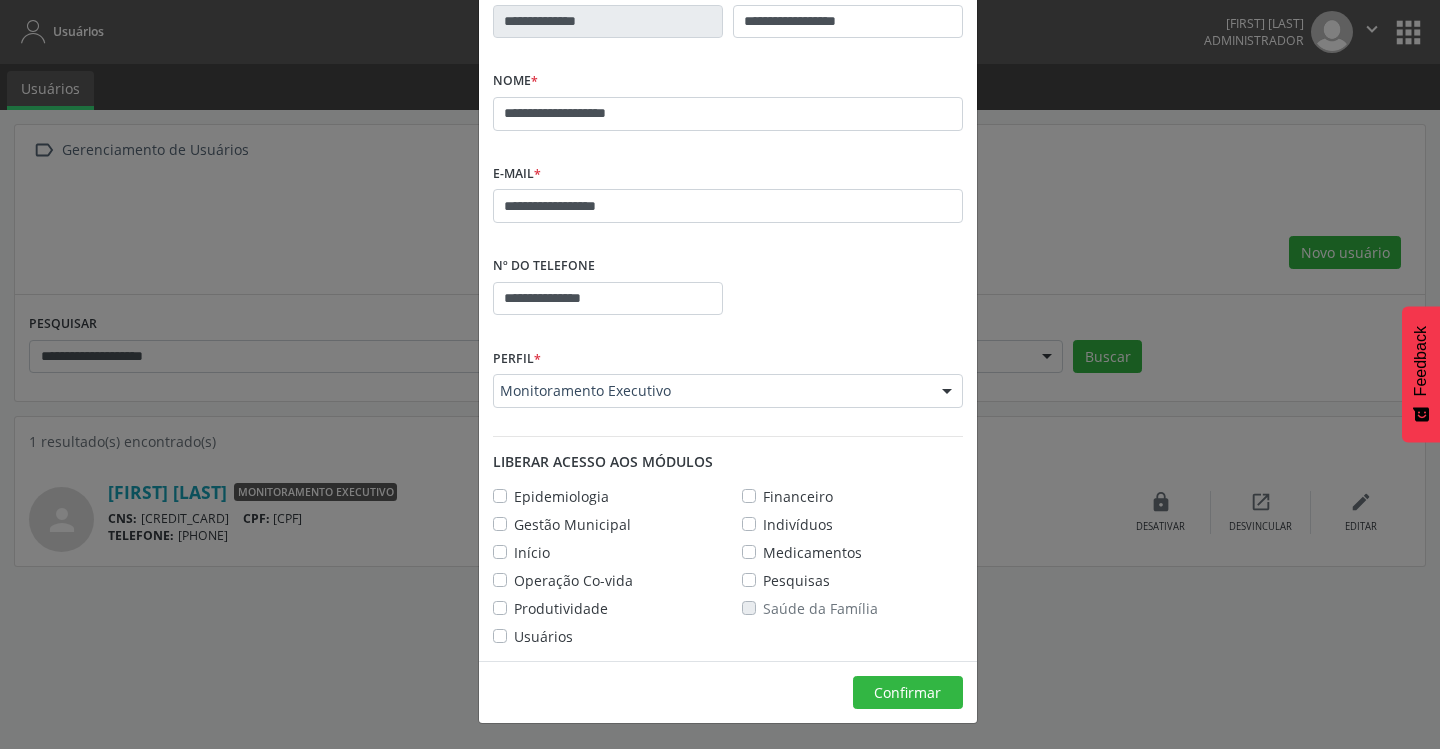 click on "Operação Co-vida" at bounding box center (573, 580) 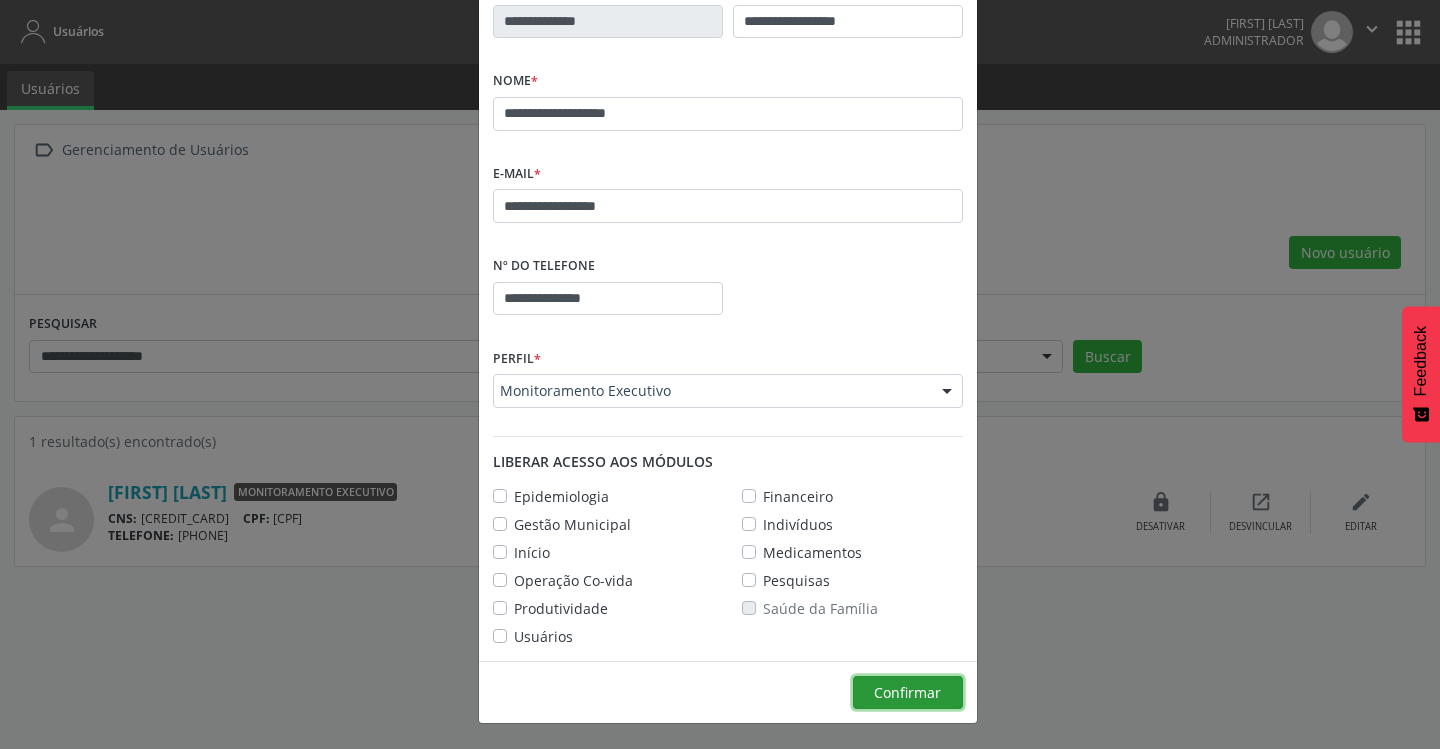 click on "Confirmar" at bounding box center [907, 692] 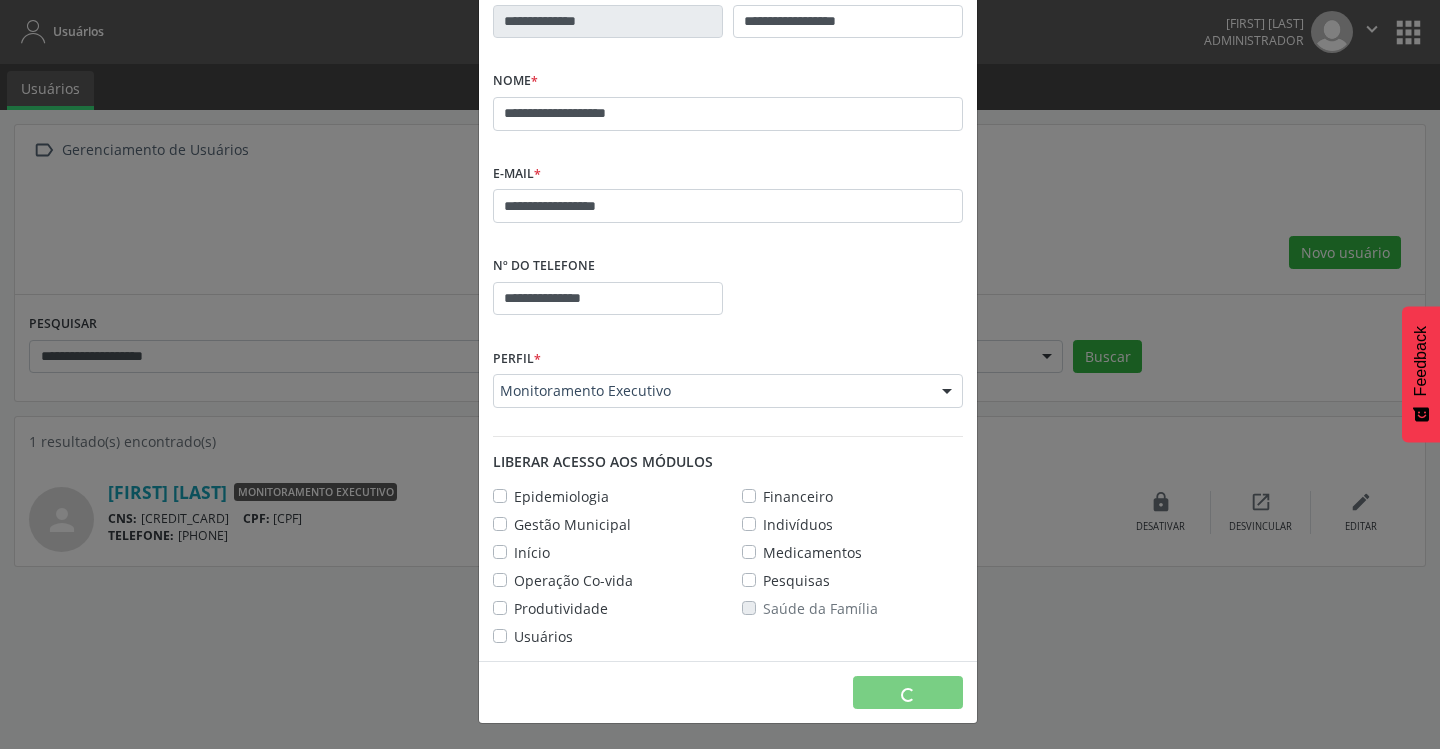 type 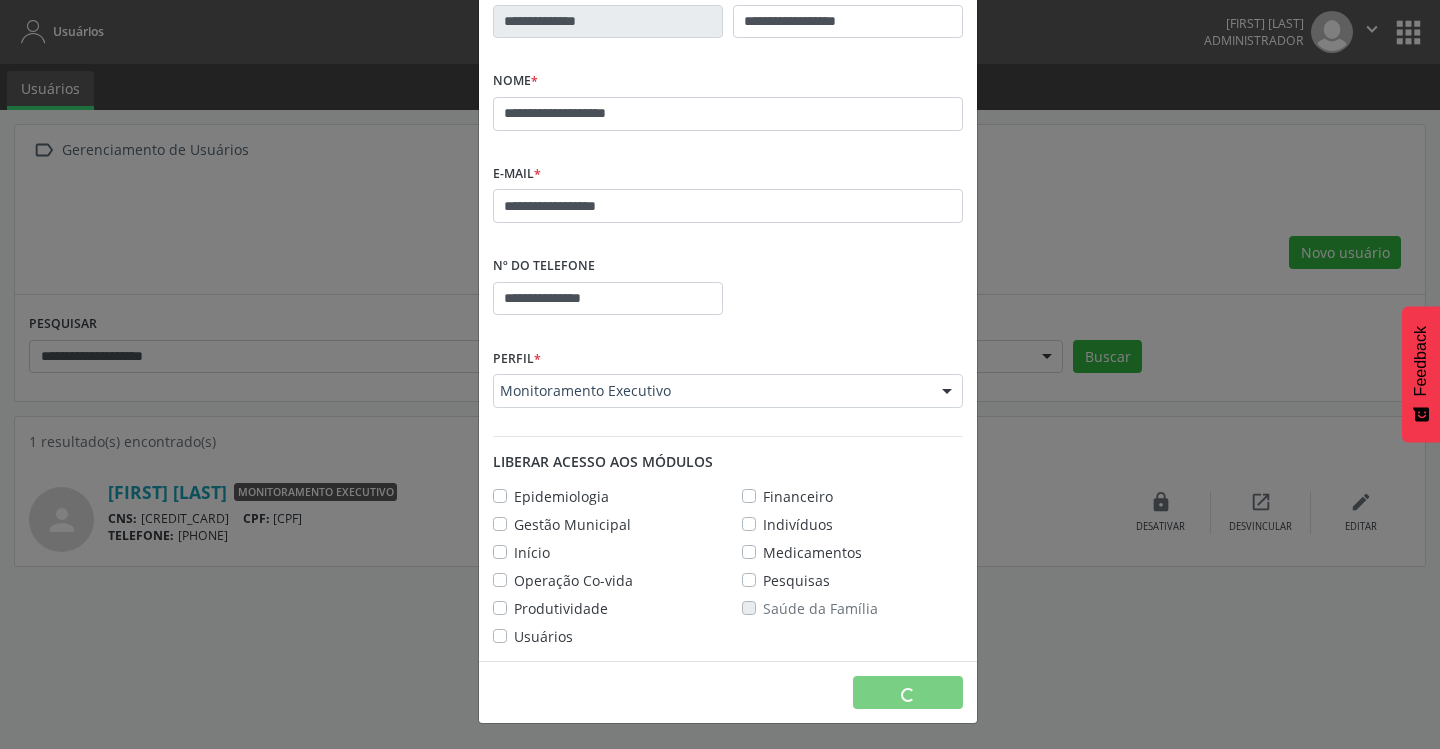 type 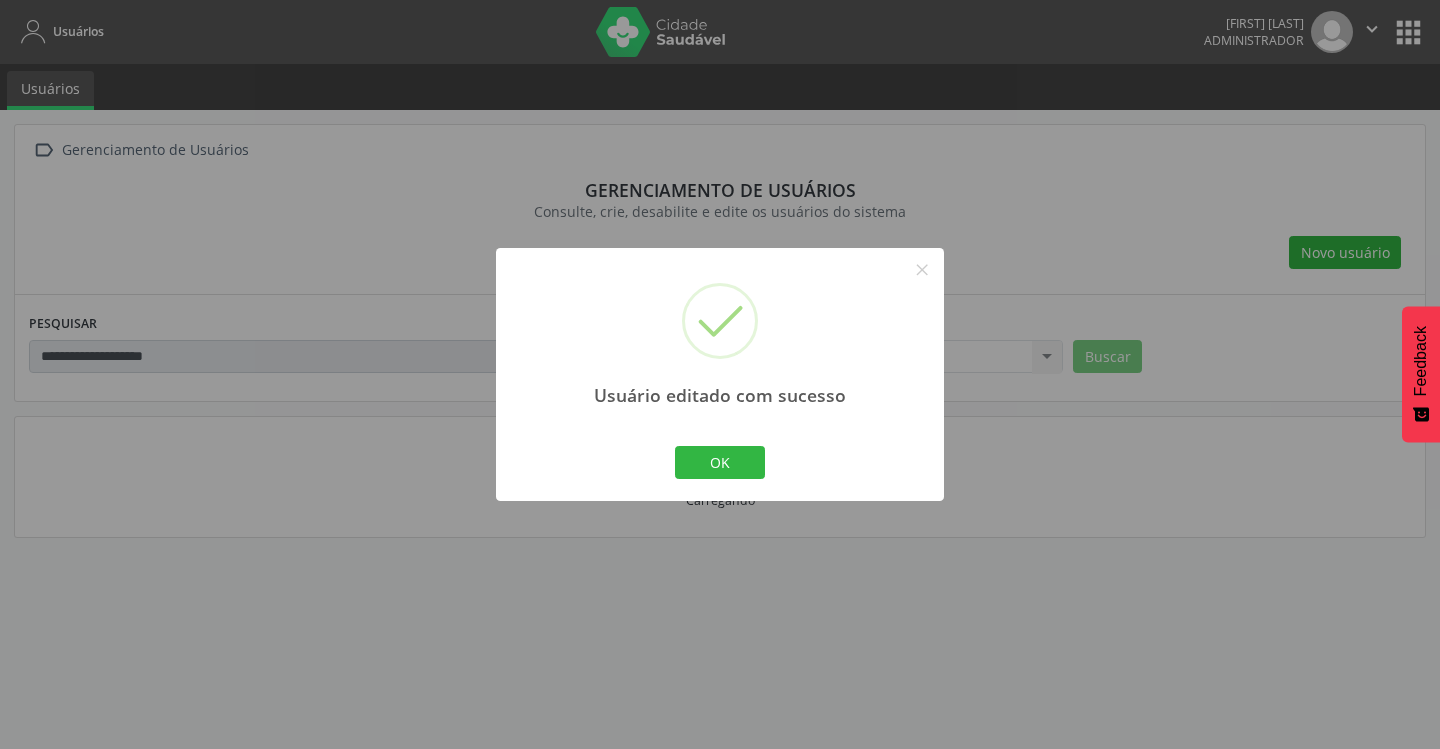 scroll, scrollTop: 17, scrollLeft: 0, axis: vertical 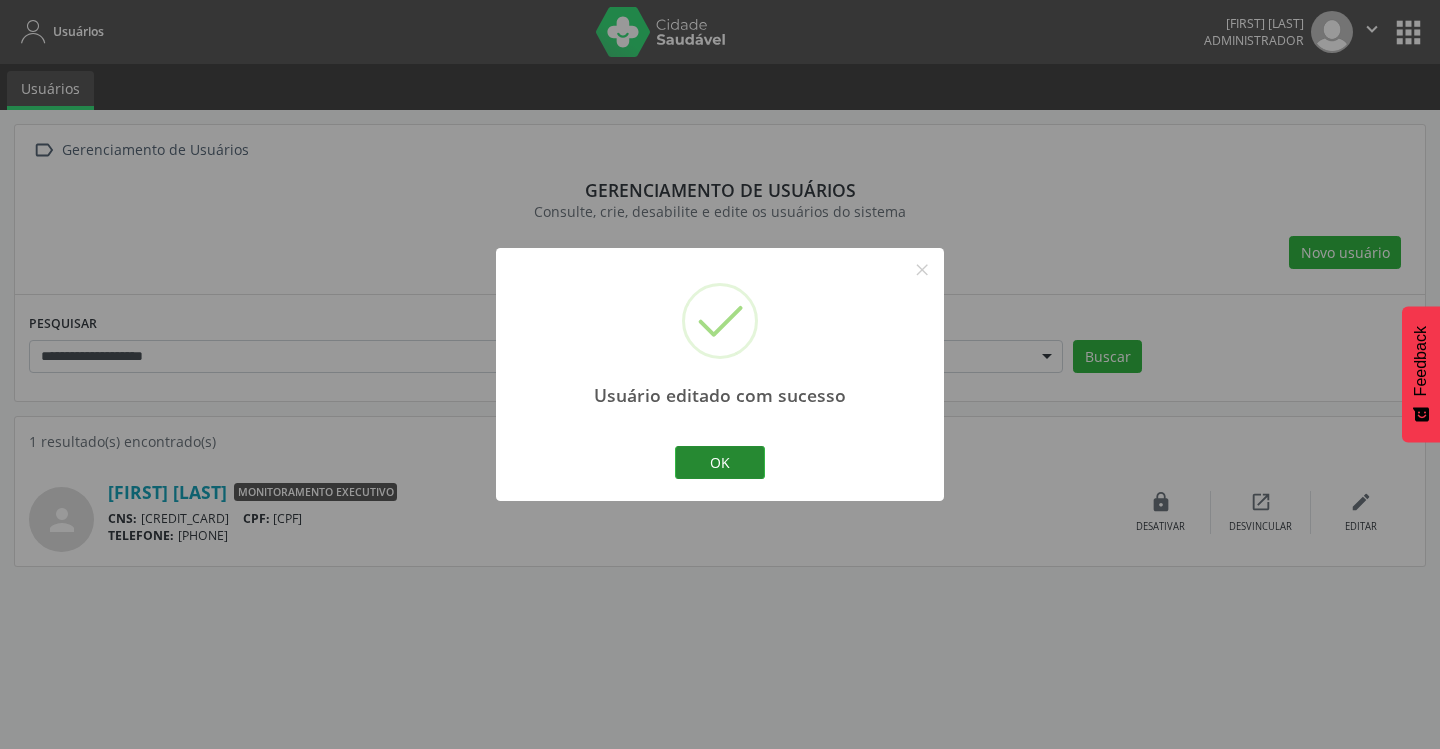 click on "OK" at bounding box center [720, 463] 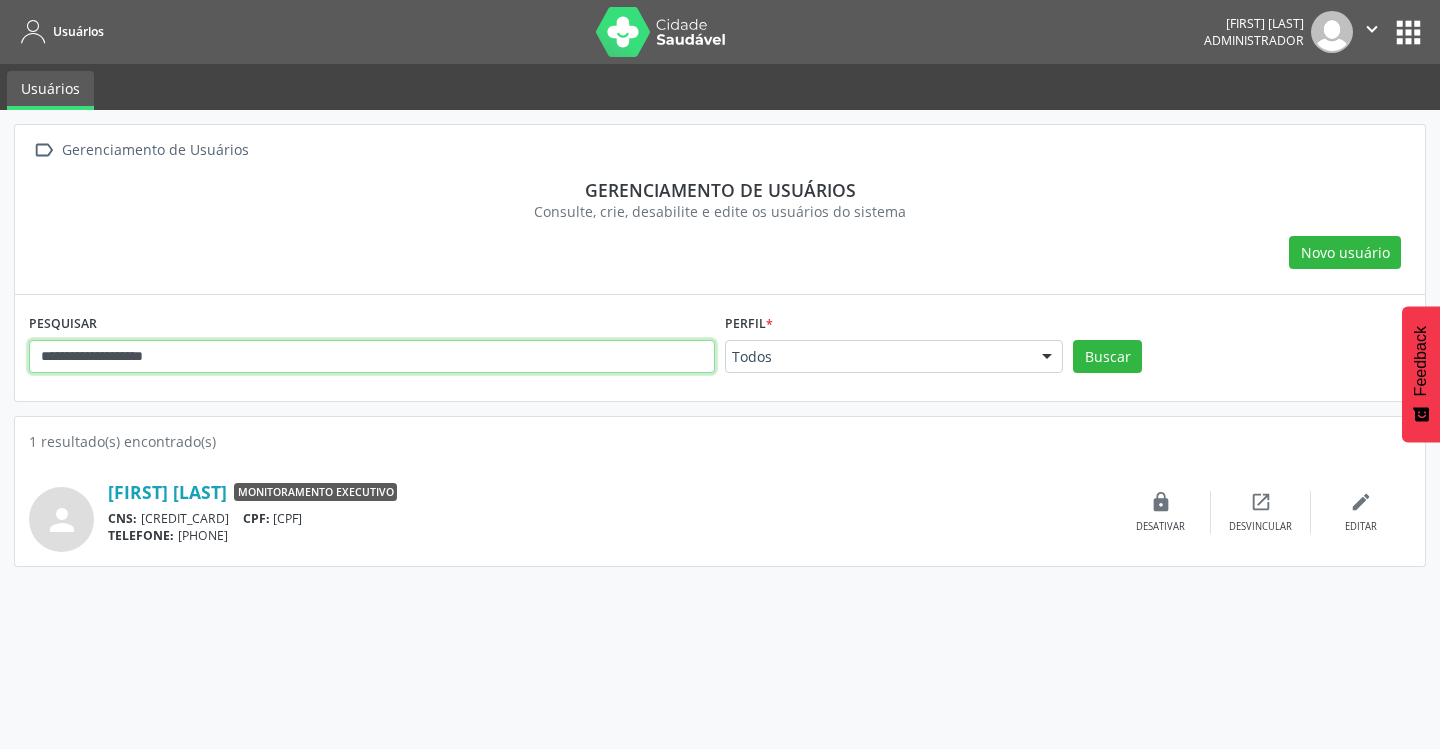 drag, startPoint x: 295, startPoint y: 364, endPoint x: -457, endPoint y: 331, distance: 752.7237 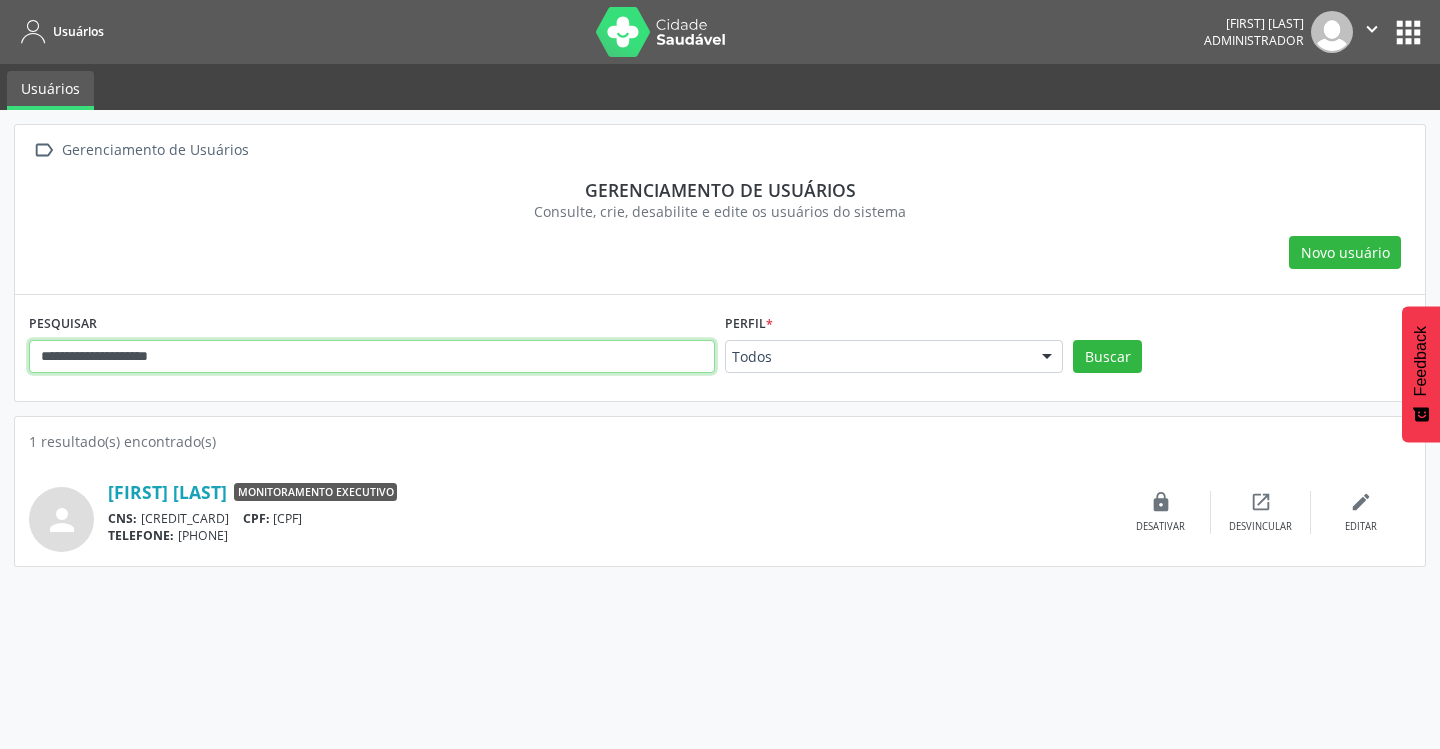 type on "**********" 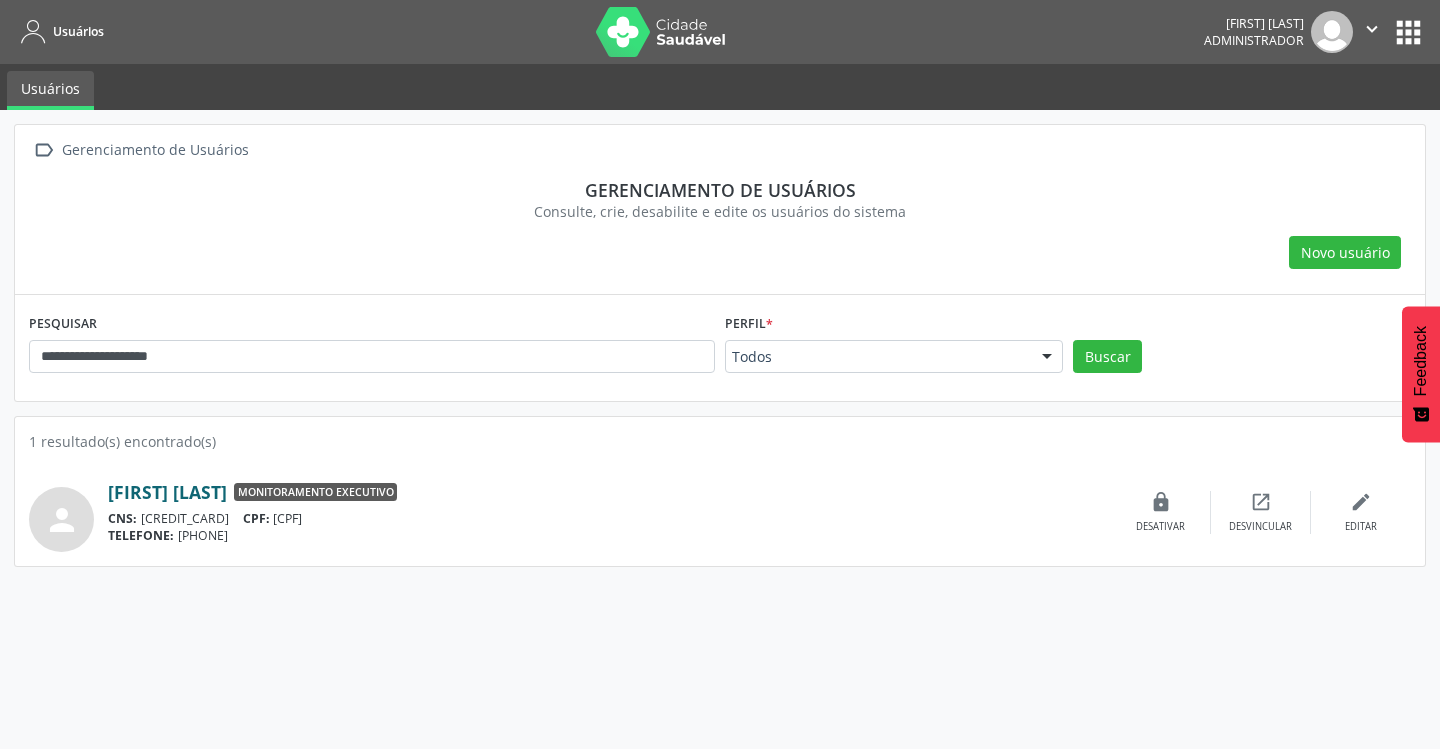 click on "[FIRST] [LAST]" at bounding box center (167, 492) 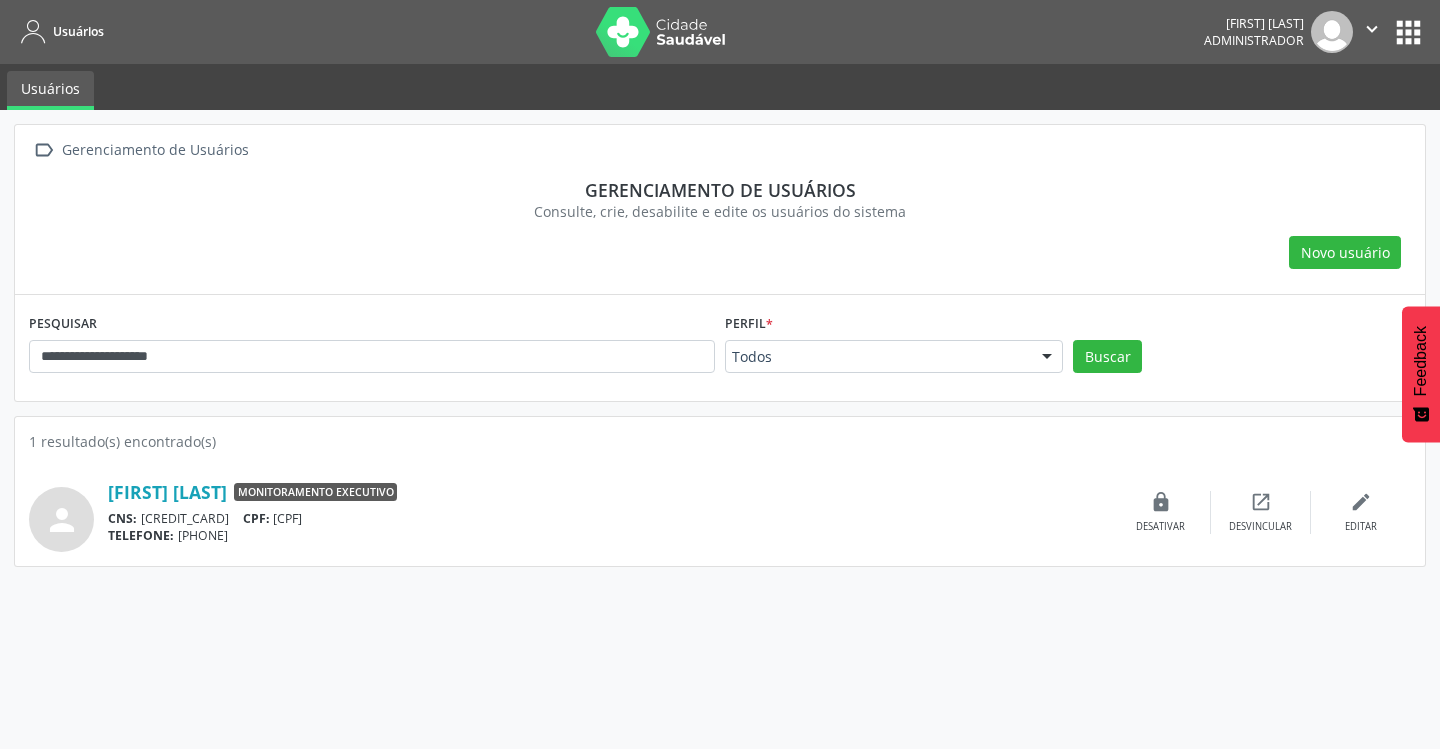 click on "person
[FIRST] [LAST]
Monitoramento Executivo
CNS:
[CREDIT_CARD]
CPF:
[CPF]
TELEFONE:
[PHONE]
edit
Editar
open_in_new
Desvincular
lock
Desativar" at bounding box center [720, 512] 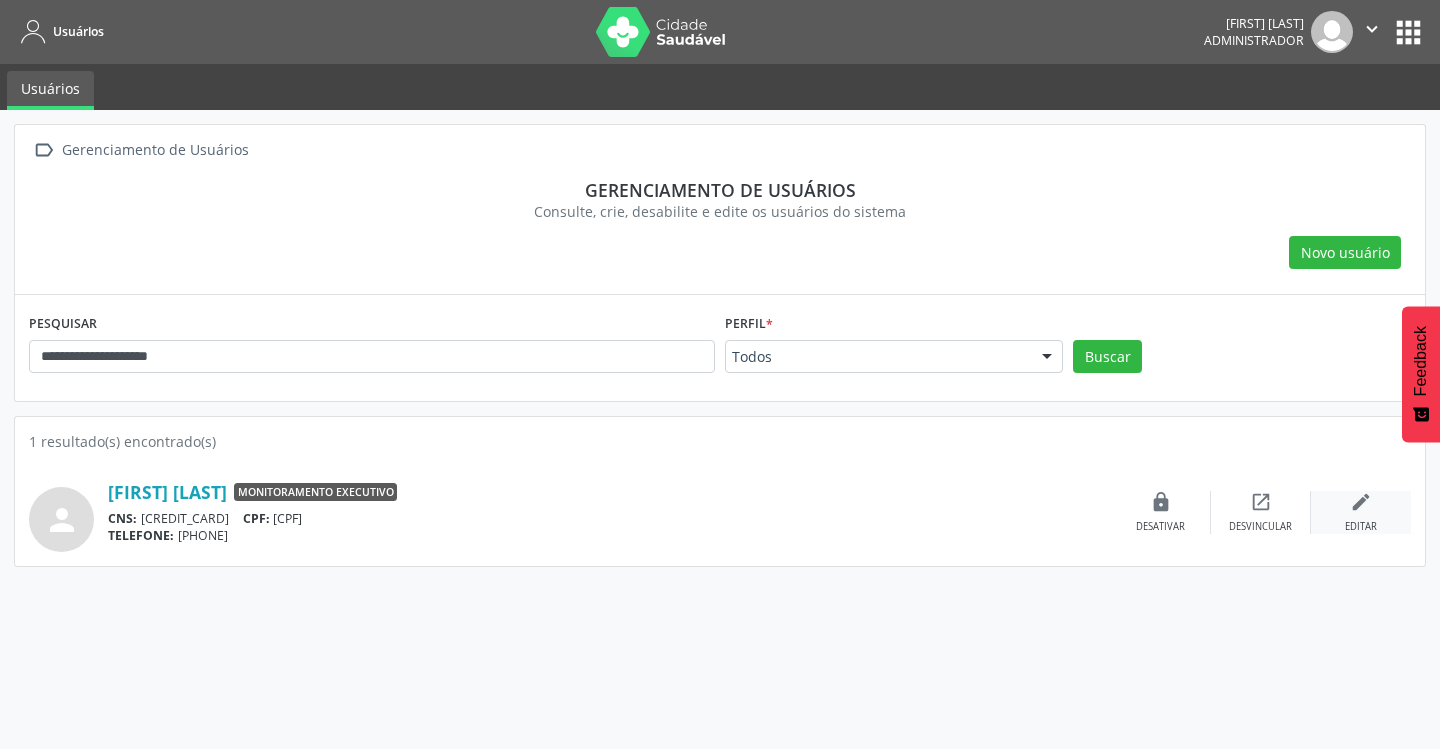 click on "edit" at bounding box center (1361, 502) 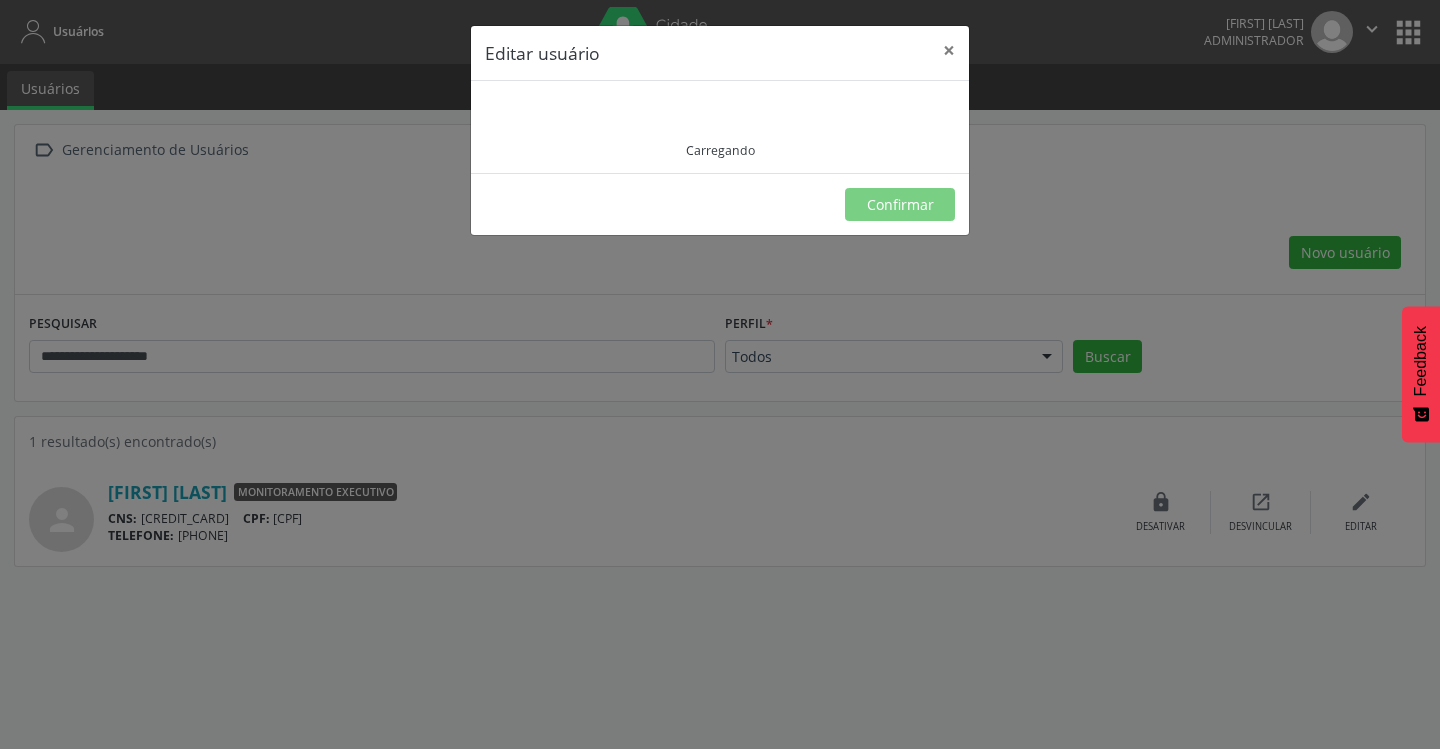 type on "**********" 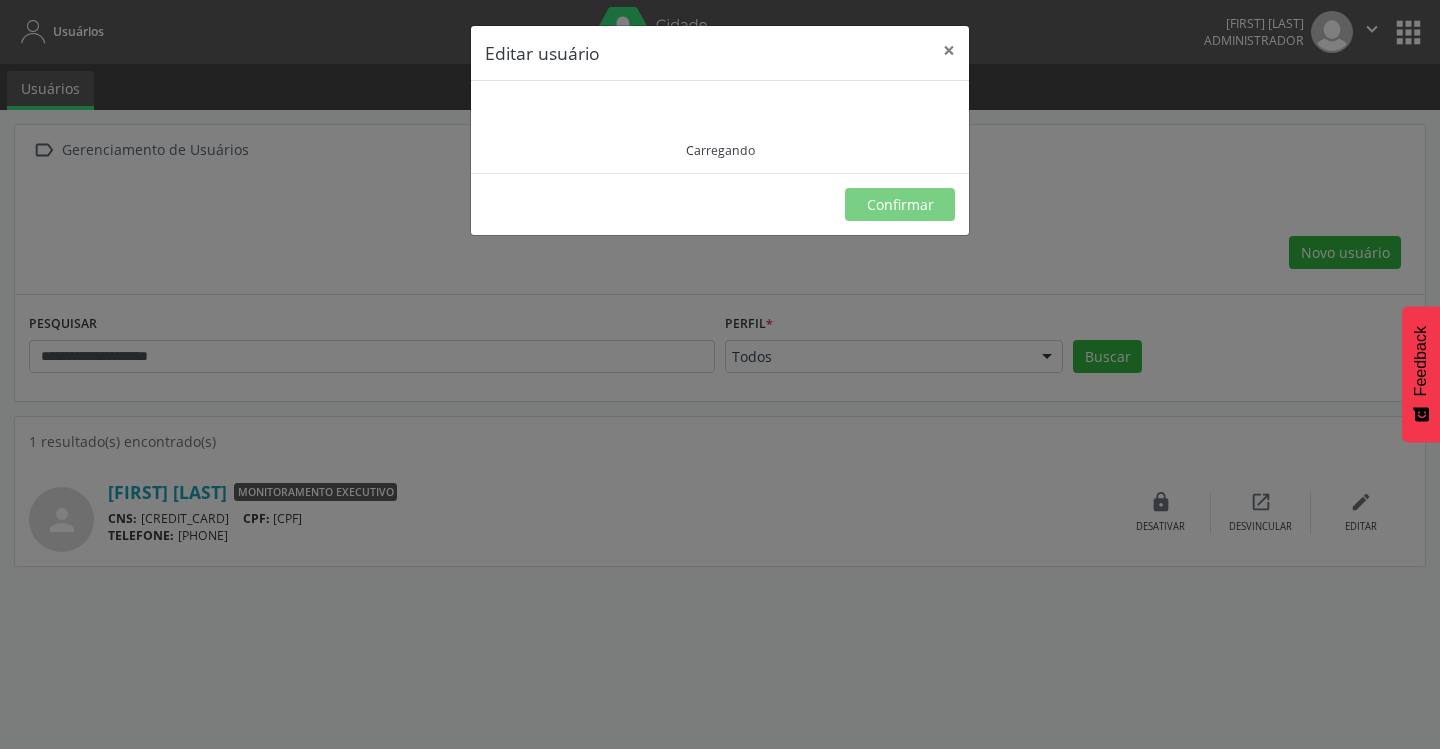 type on "**********" 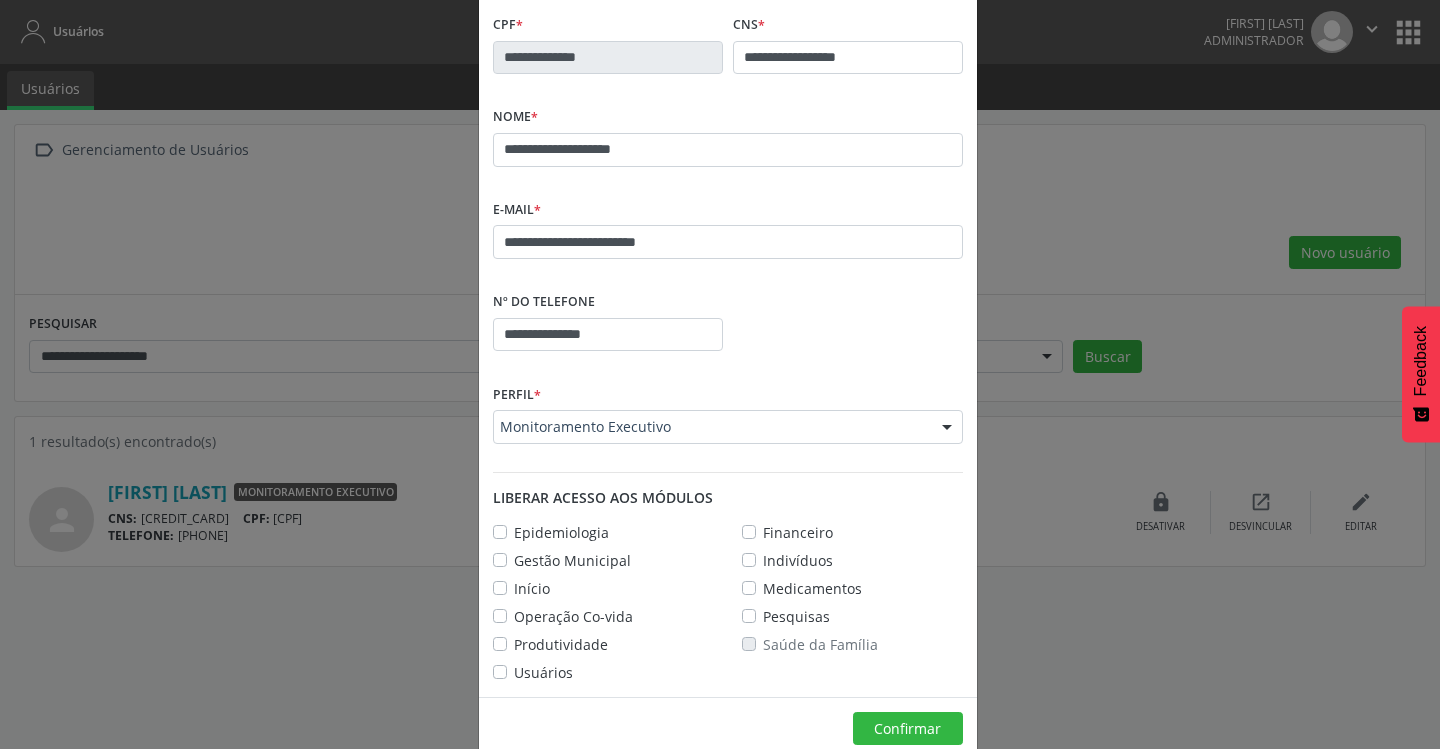scroll, scrollTop: 121, scrollLeft: 0, axis: vertical 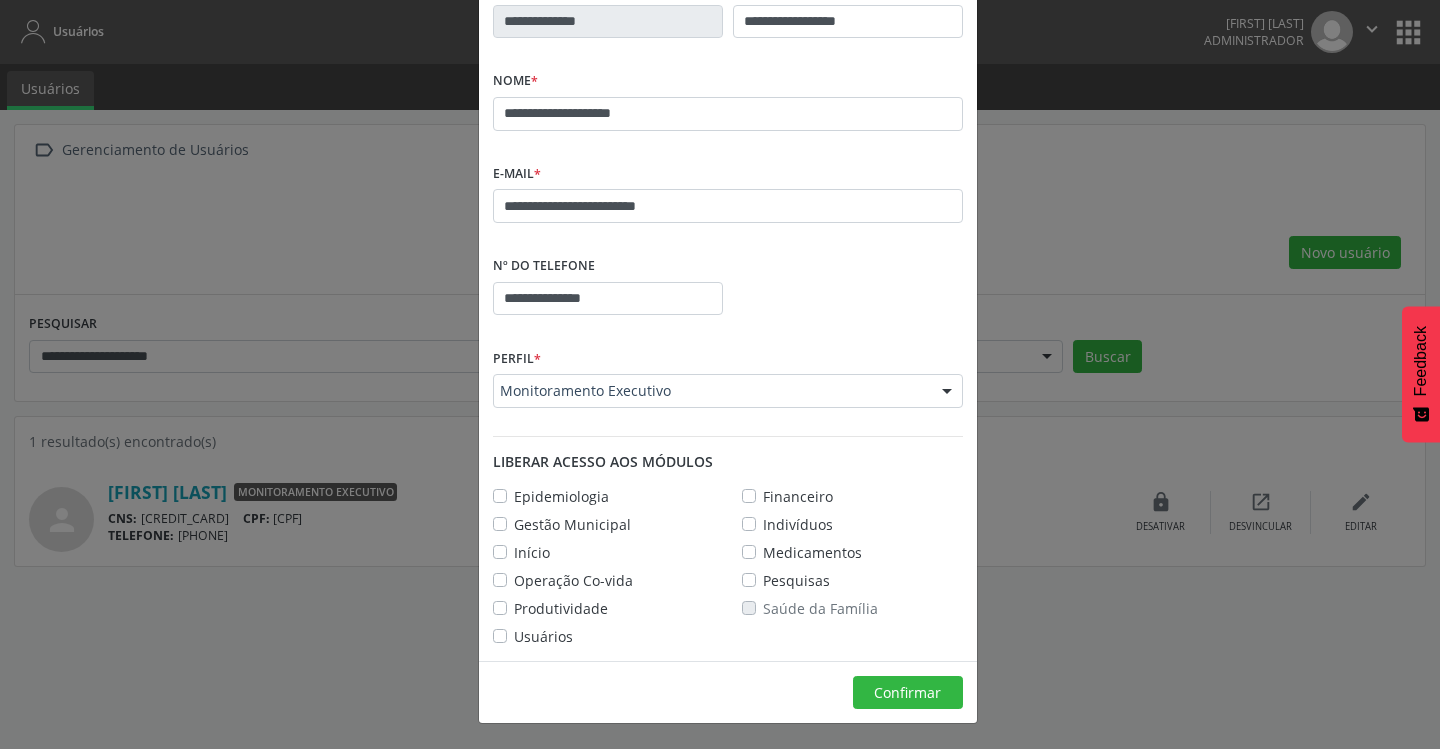 click on "Epidemiologia" at bounding box center [561, 496] 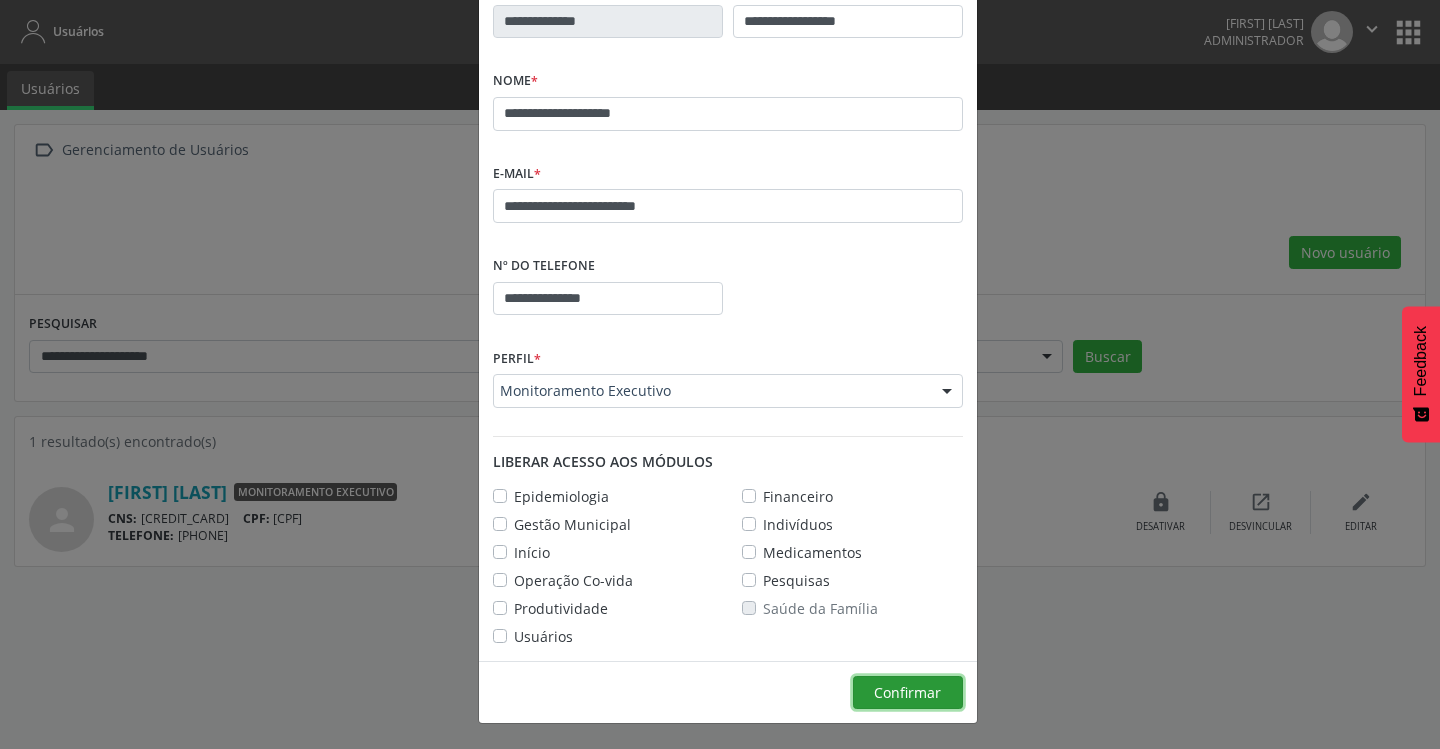 click on "Confirmar" at bounding box center [907, 692] 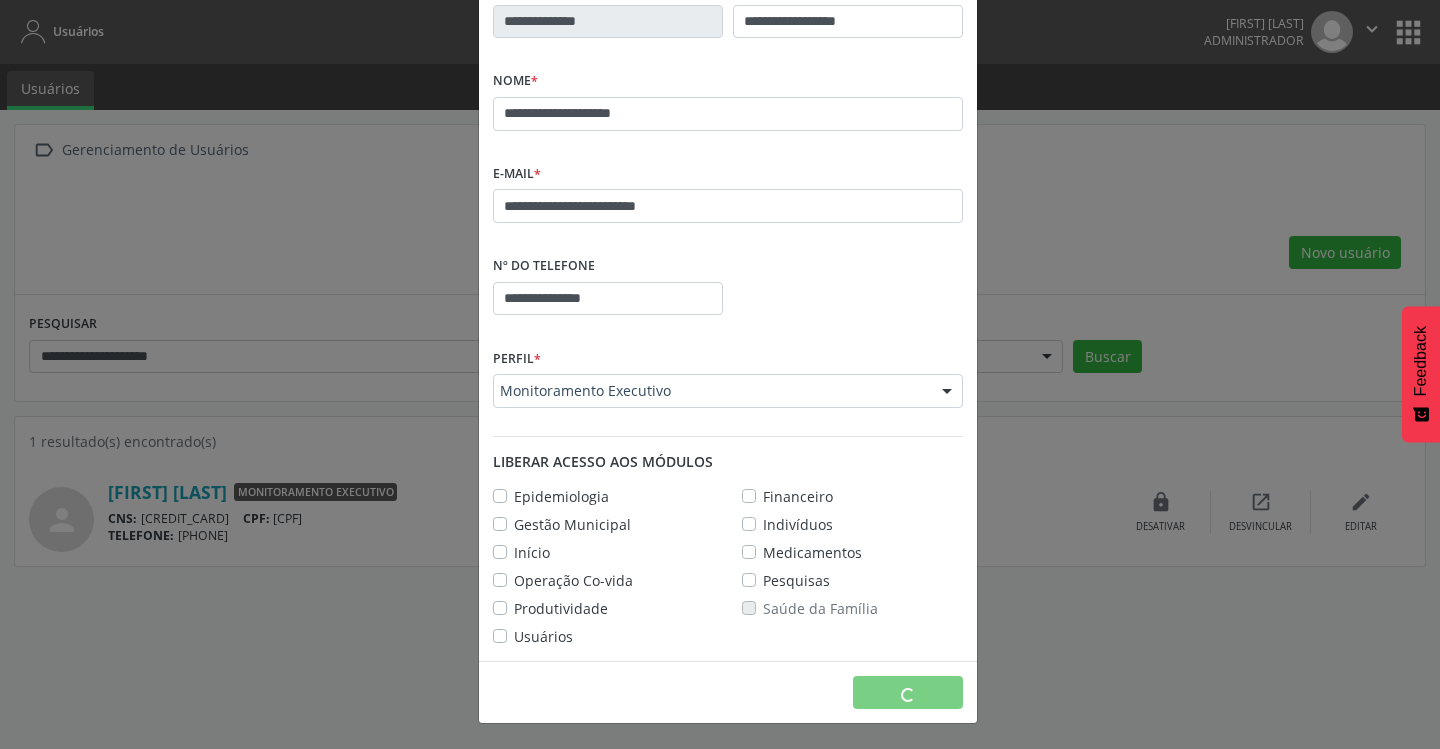 type 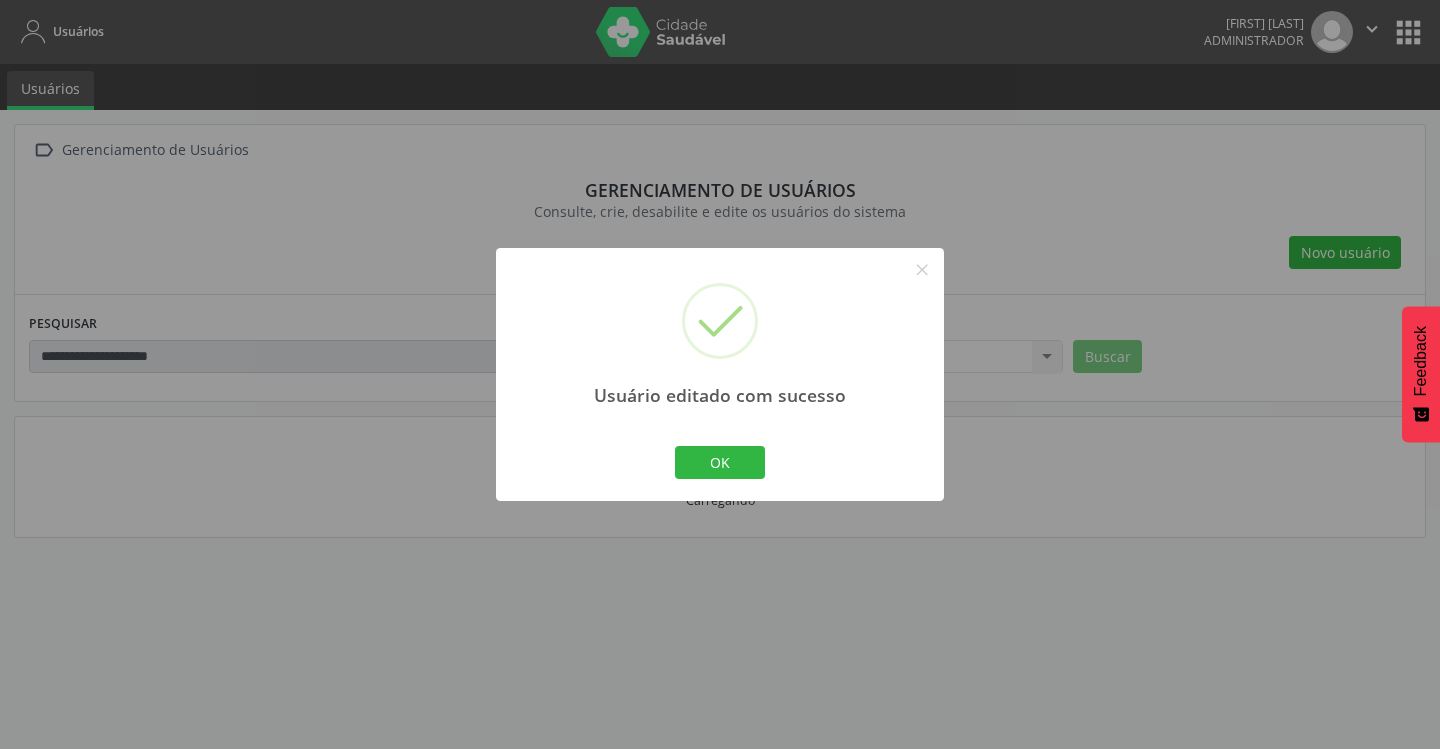 scroll, scrollTop: 17, scrollLeft: 0, axis: vertical 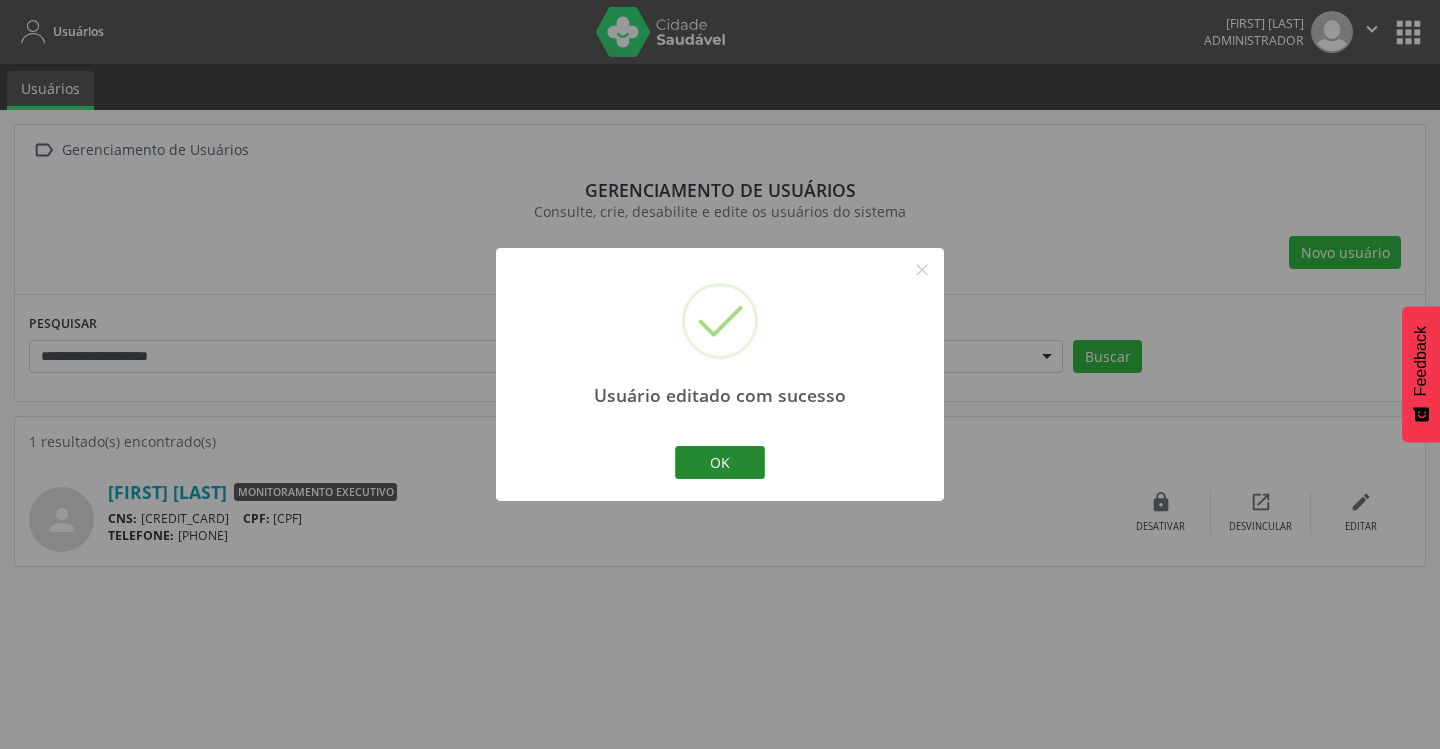 click on "OK" at bounding box center (720, 463) 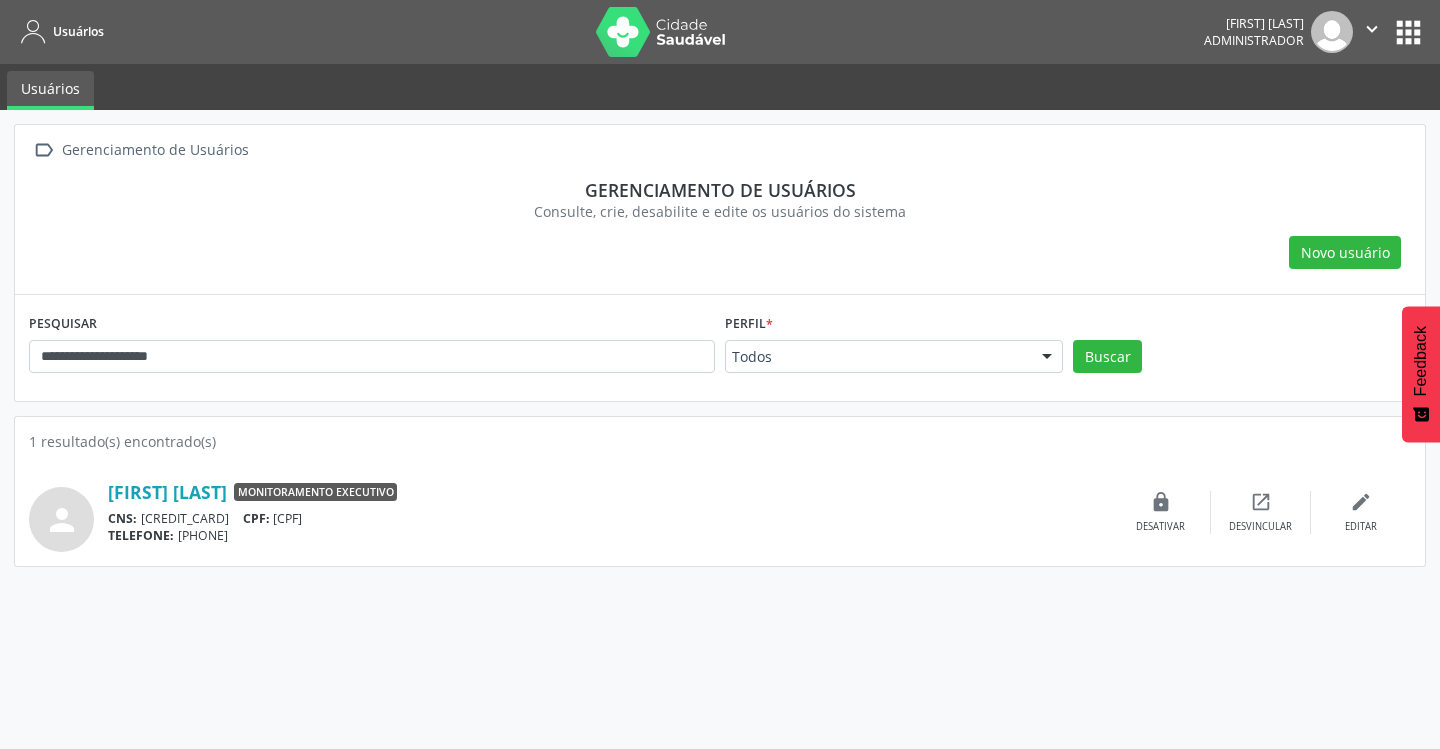 click on "" at bounding box center (1372, 29) 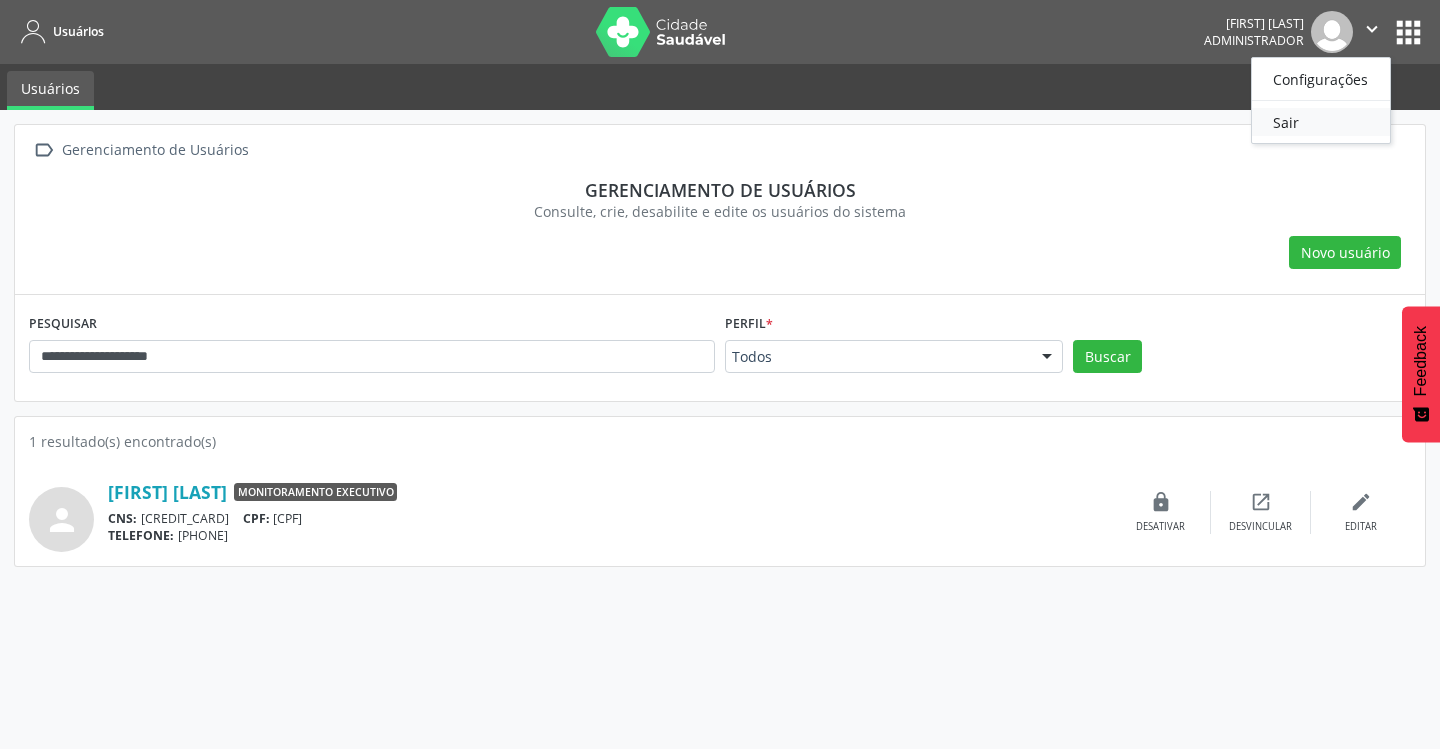 click on "Sair" at bounding box center (1321, 122) 